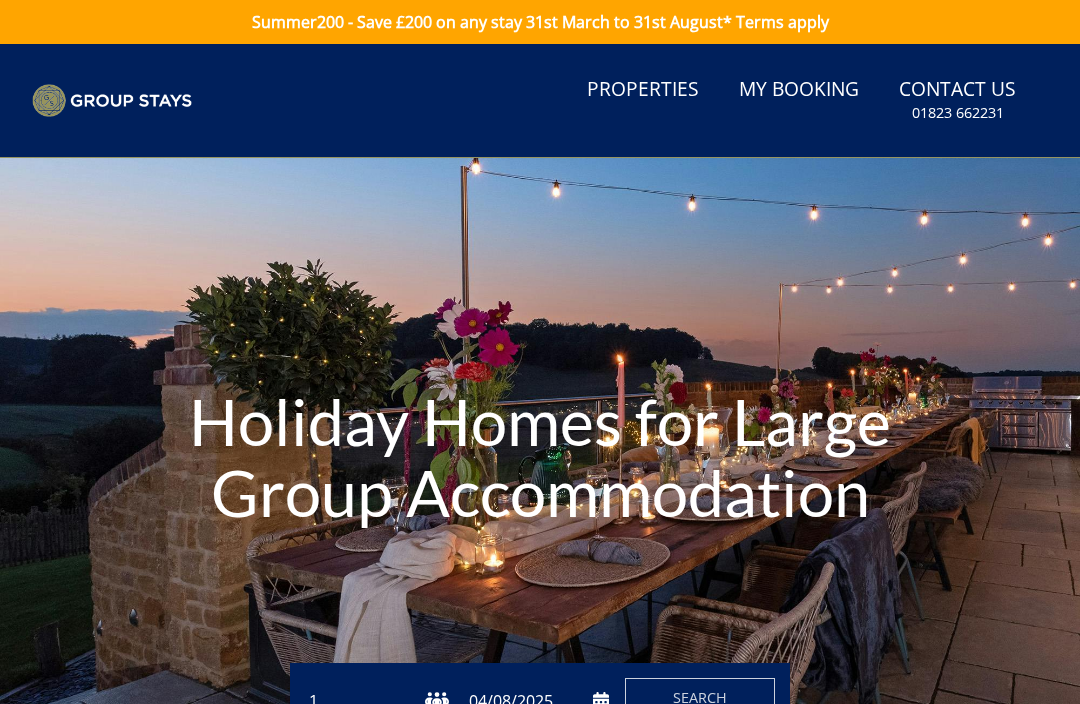 scroll, scrollTop: 0, scrollLeft: 0, axis: both 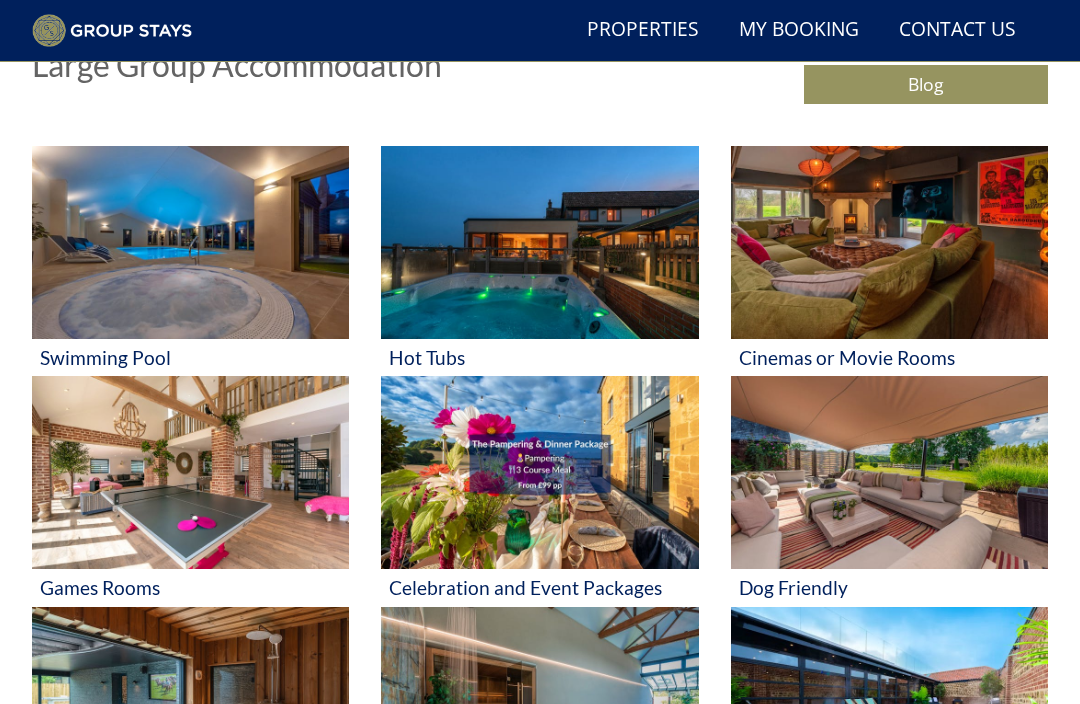 click at bounding box center (190, 242) 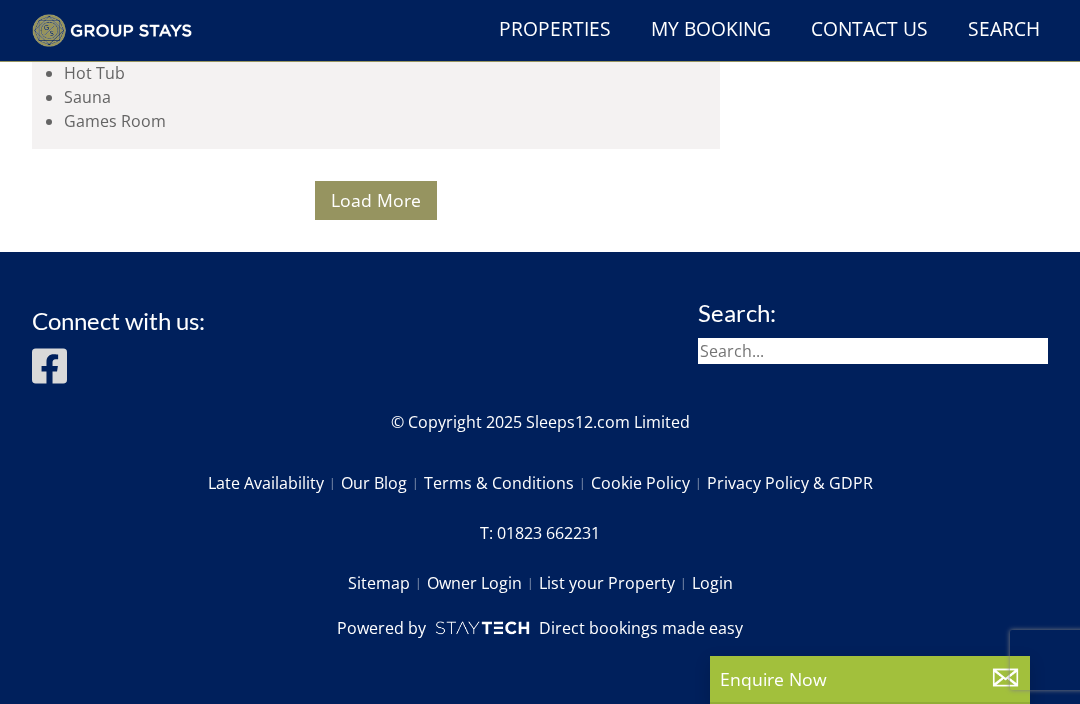 scroll, scrollTop: 16651, scrollLeft: 0, axis: vertical 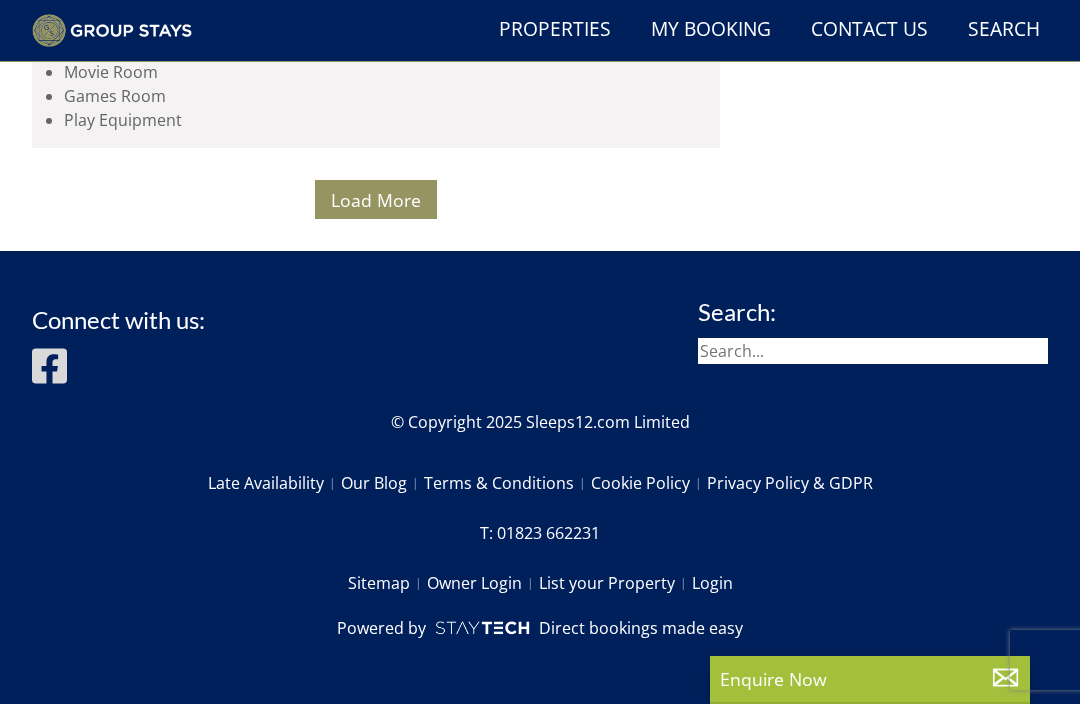click at bounding box center (376, -3863) 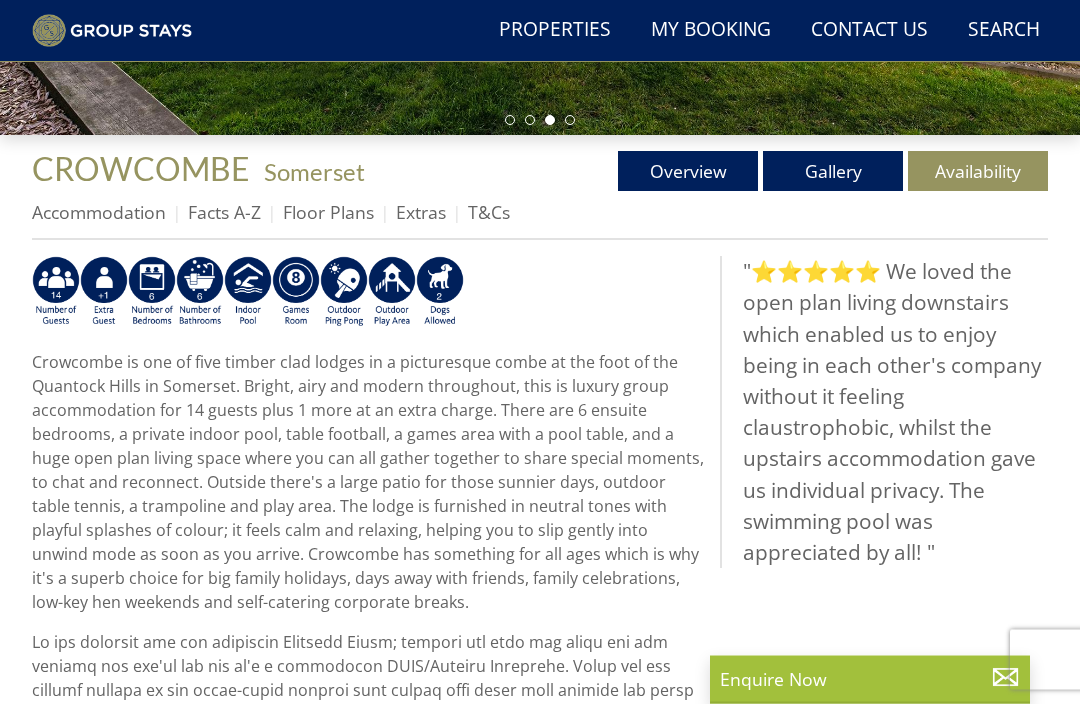 scroll, scrollTop: 564, scrollLeft: 0, axis: vertical 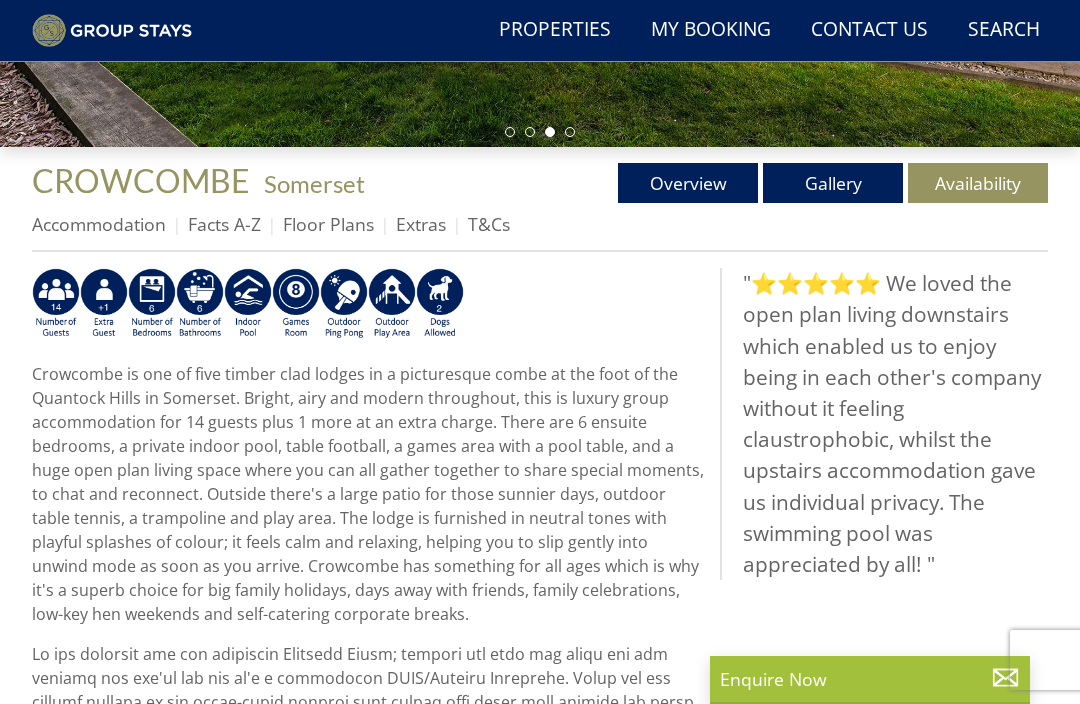 click on "Gallery" at bounding box center [833, 183] 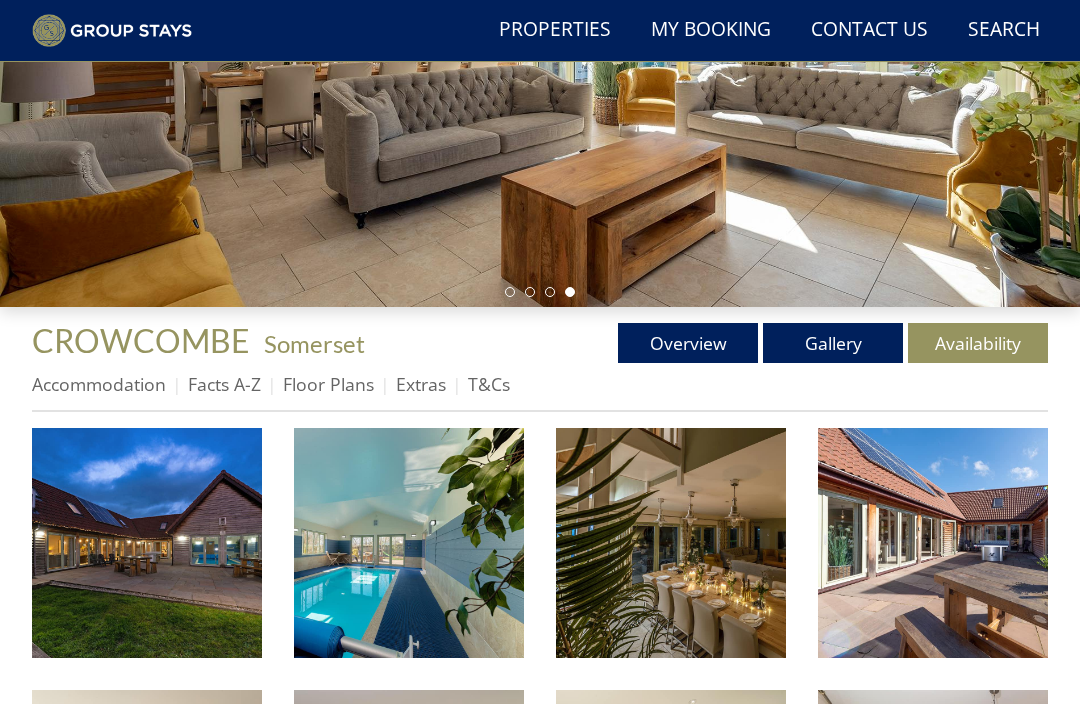 scroll, scrollTop: 429, scrollLeft: 0, axis: vertical 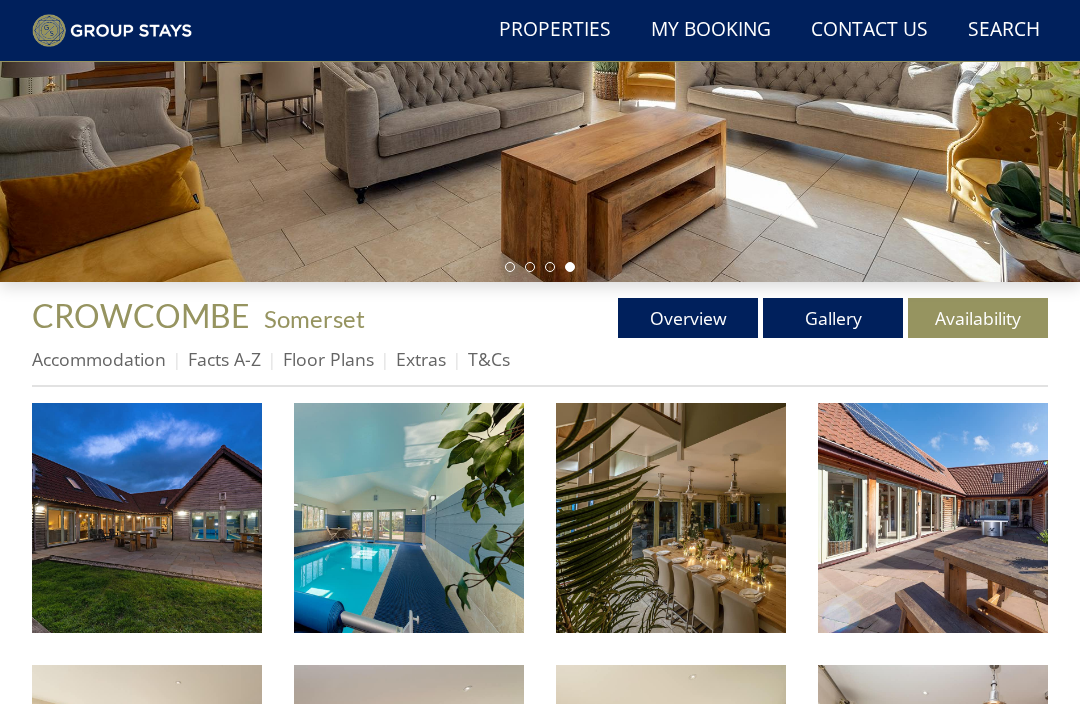 click at bounding box center (147, 518) 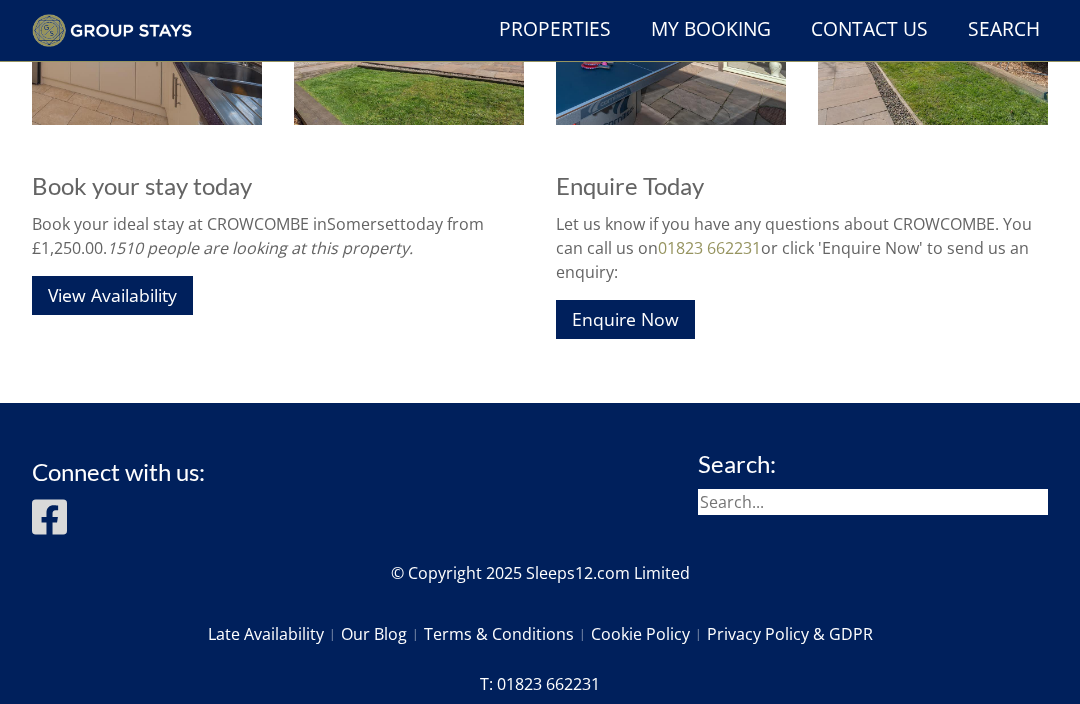 scroll, scrollTop: 2536, scrollLeft: 0, axis: vertical 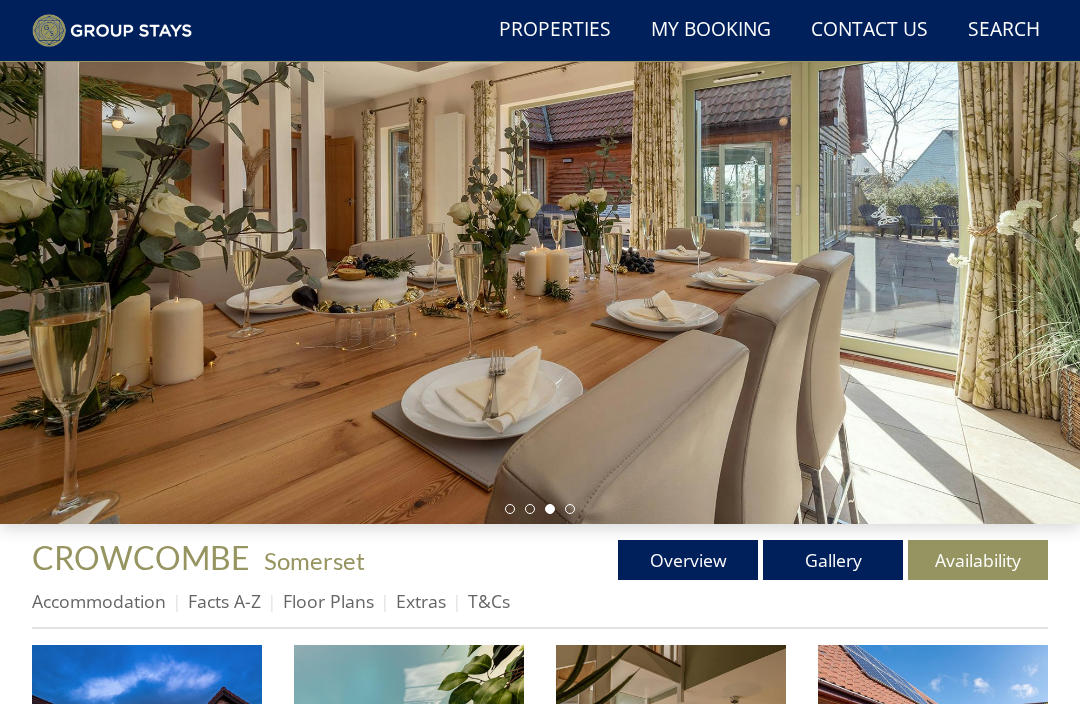 click on "Overview" at bounding box center [688, 560] 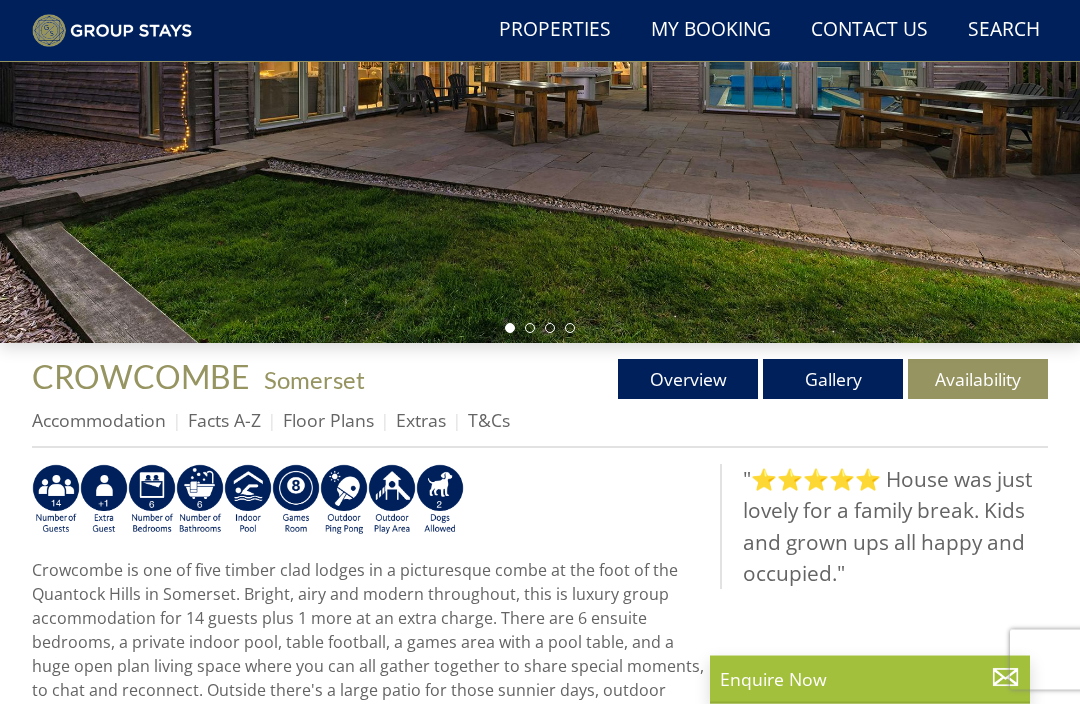 scroll, scrollTop: 369, scrollLeft: 0, axis: vertical 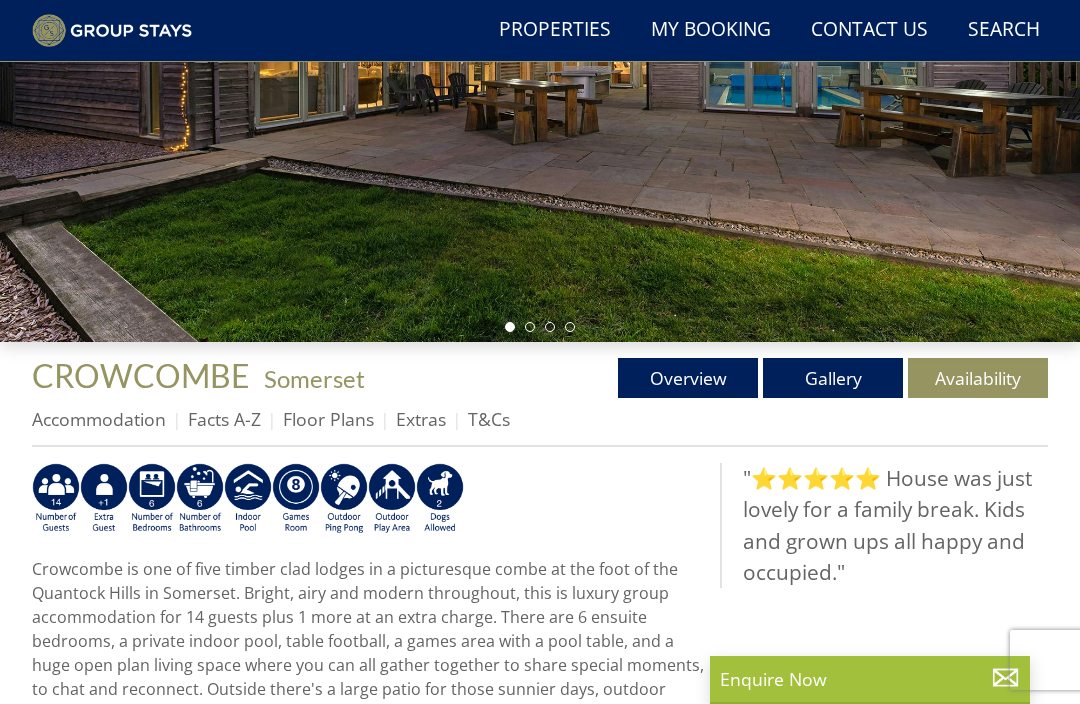 click on "Extras" at bounding box center (421, 419) 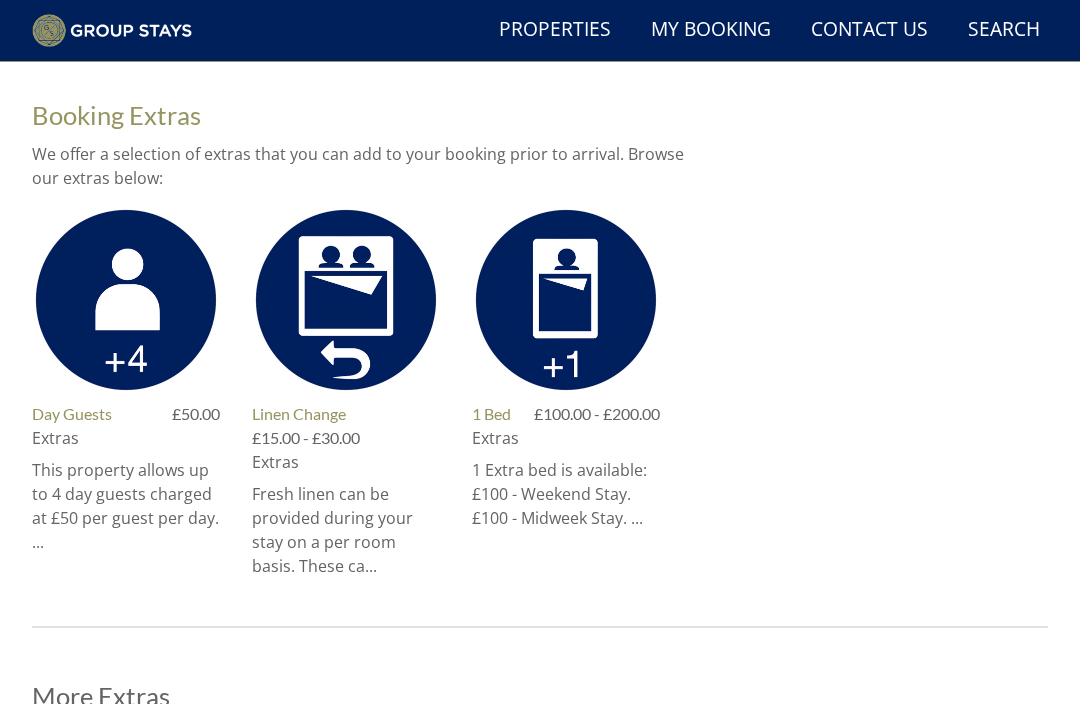 scroll, scrollTop: 770, scrollLeft: 0, axis: vertical 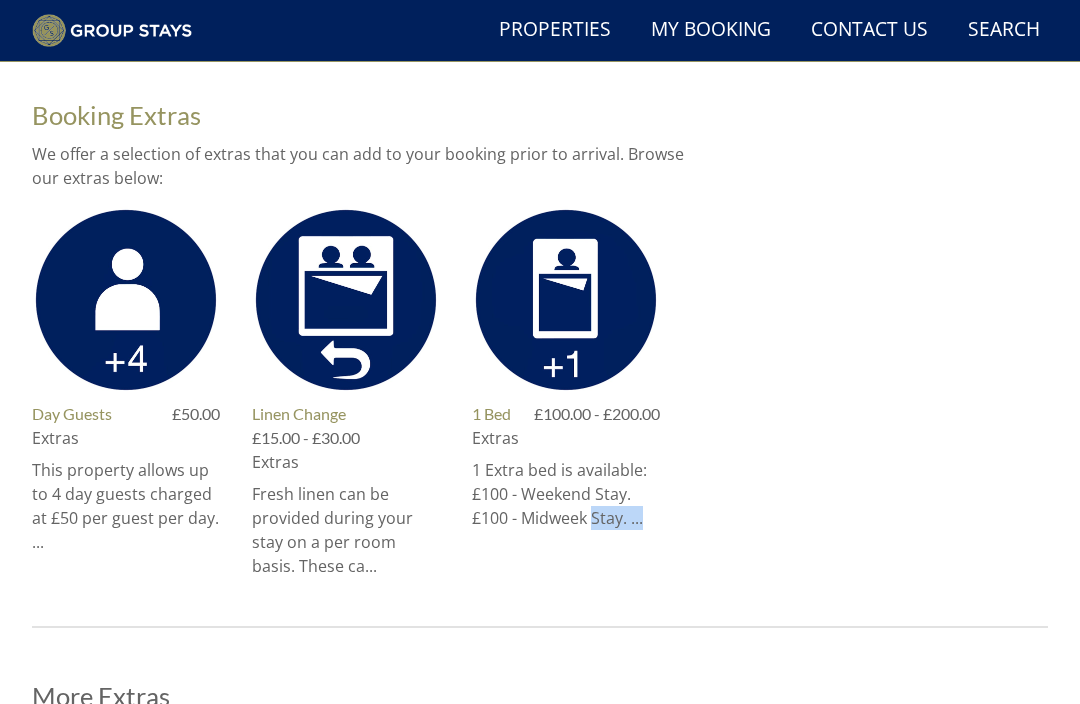 click on "More Extras
Our trusted suppliers can provide a range of extras for your stay.
Browse the list below and contact the supplier direct to make
arrangements.
Pampering
Glo Pamper
Introducing Glo - a luxurious, relaxing and truly indulgent visiting spa service. That’s right, you don’t even need to leave the comfort of your holiday property. Their highly experienced hand-picked therapists will ensure you receive a luxury spa experience from the moment they arrive at your door. With a comprehensive range of treatments and pamper packages to treat you from head-to-toe using high end professional brands, you can tailor the treatments to suit your needs and your schedule. They do Spa To You and Pamper packages including private catering - perfect for hen weekends or just because.
T:  020 7096 0385        E:  info@glo-pamper.co.uk
Glo Pamper Website" at bounding box center [540, 913] 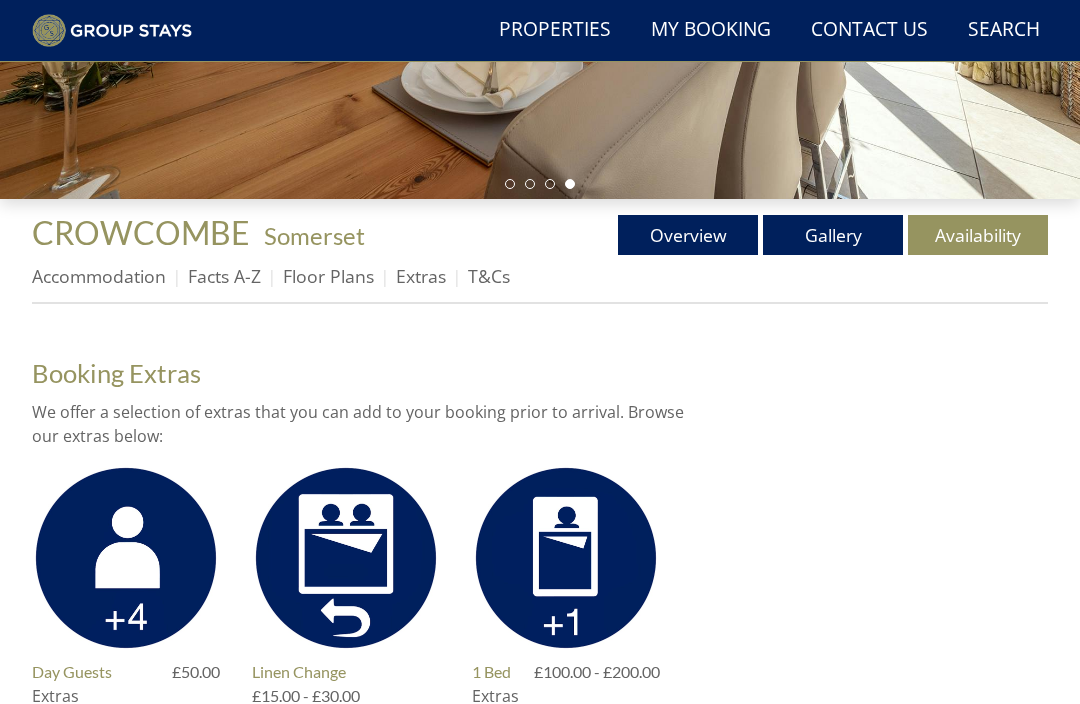 scroll, scrollTop: 512, scrollLeft: 0, axis: vertical 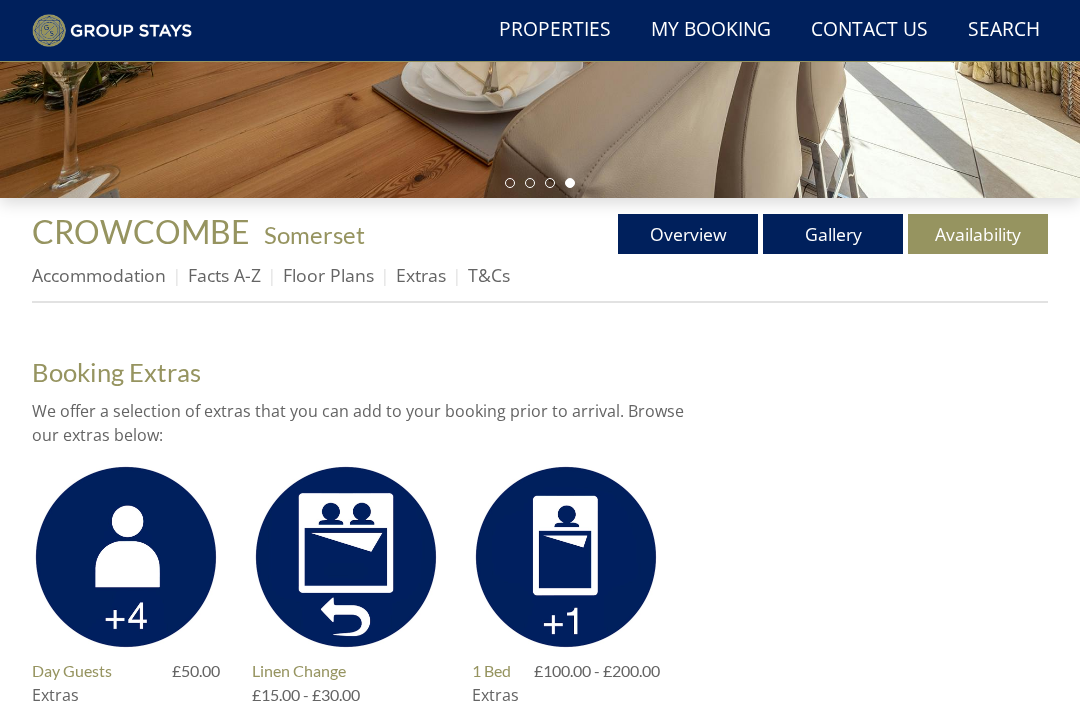 click on "T&Cs" at bounding box center [489, 276] 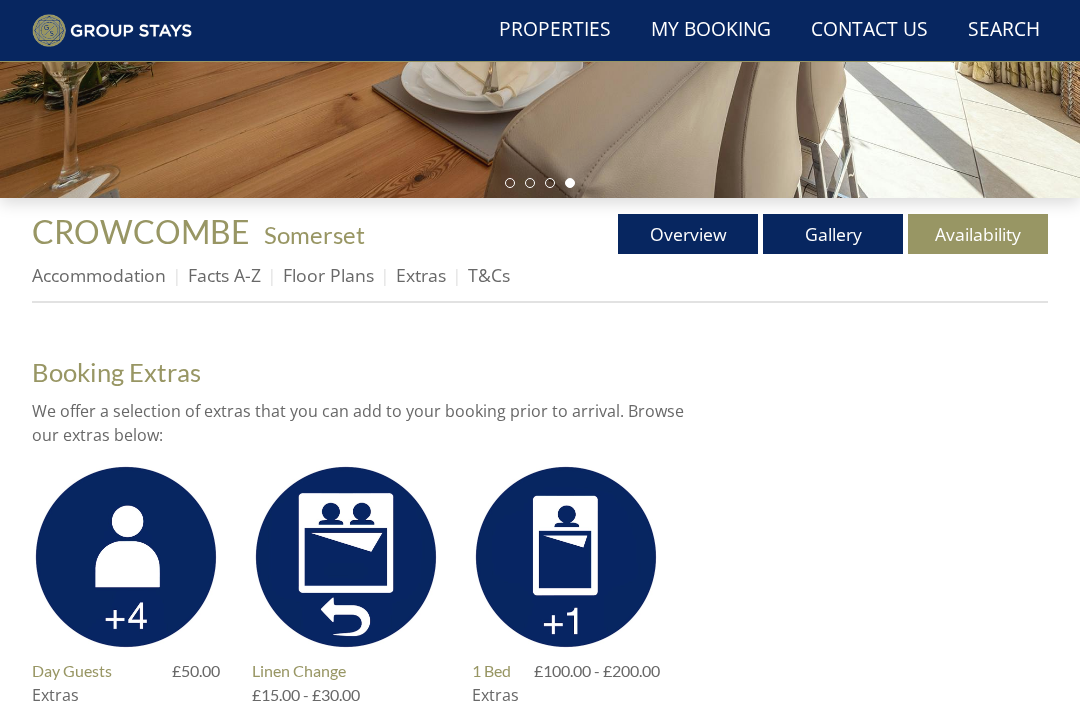 scroll, scrollTop: 513, scrollLeft: 0, axis: vertical 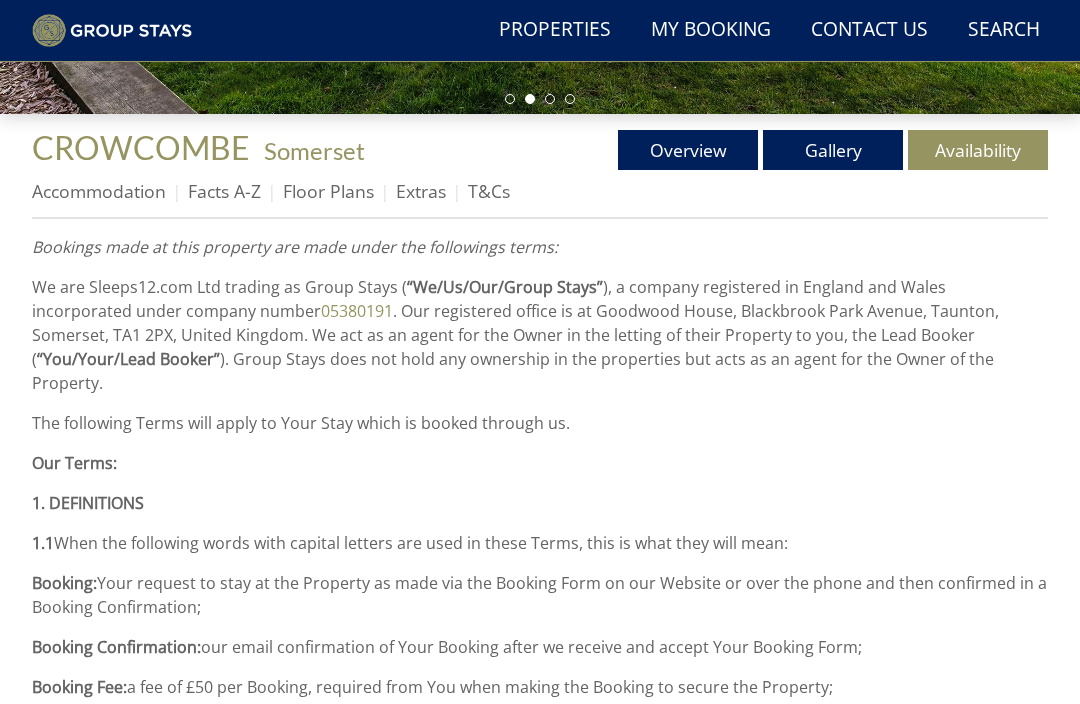 click on "Extras" at bounding box center (421, 191) 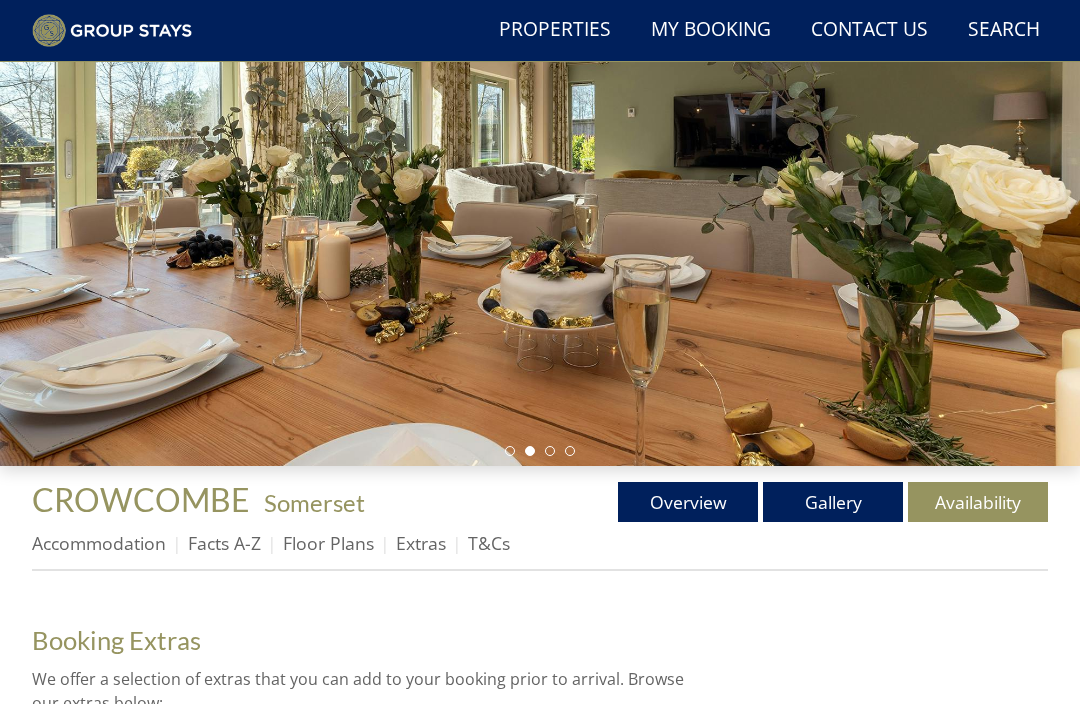 scroll, scrollTop: 245, scrollLeft: 0, axis: vertical 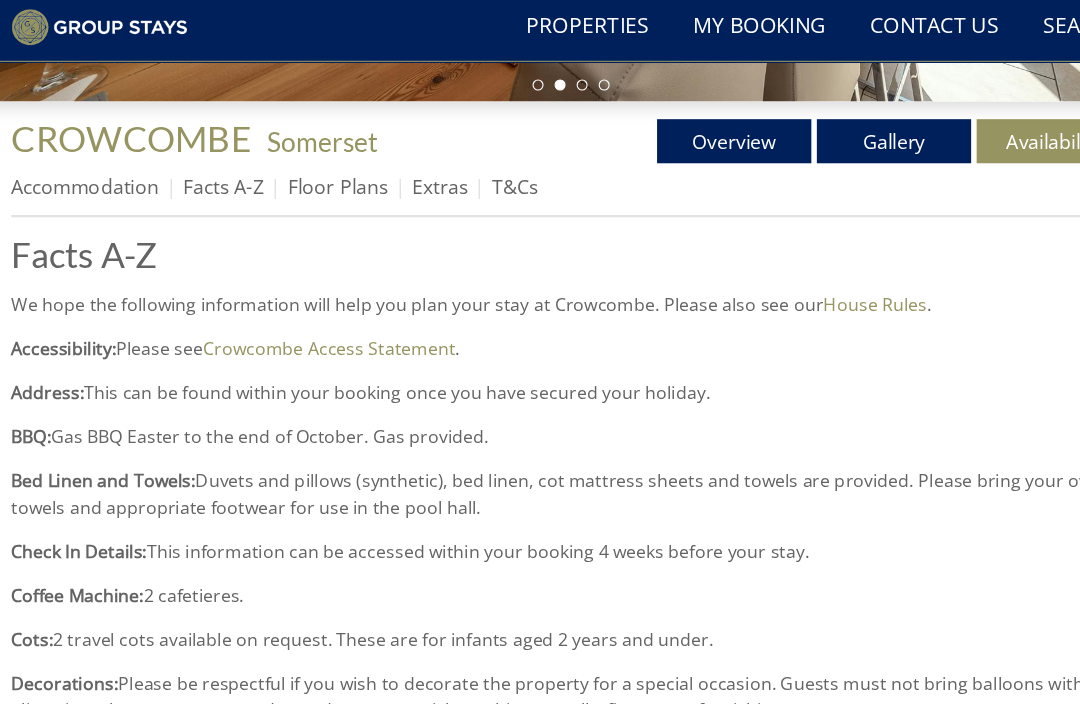 click on "House Rules" at bounding box center (816, 282) 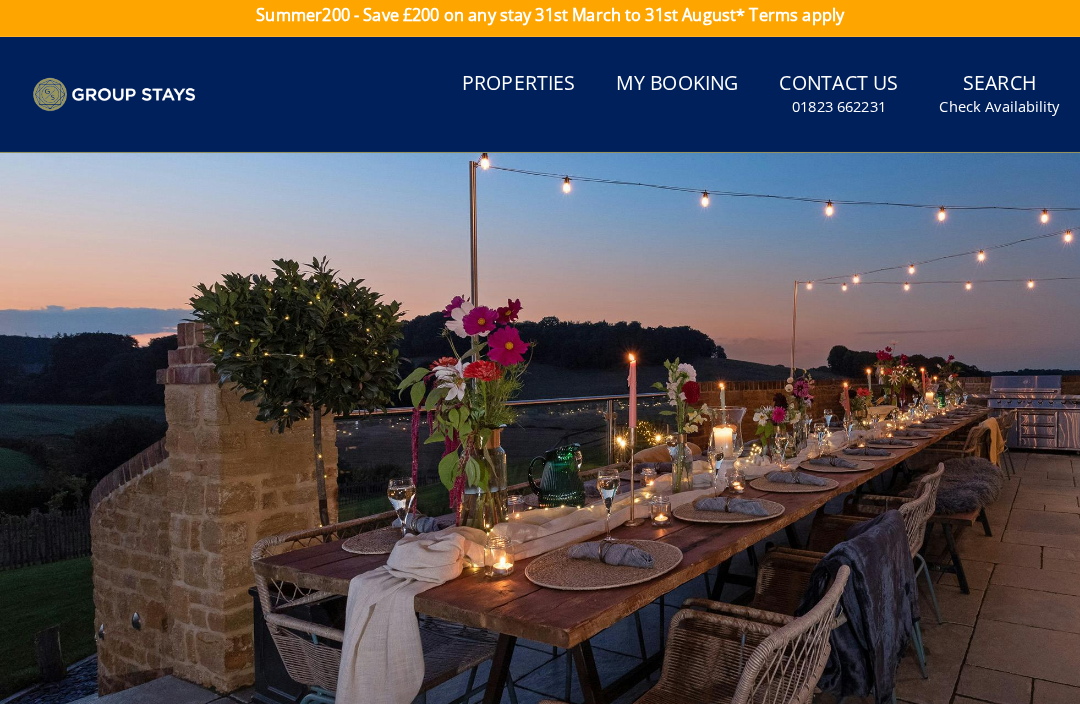 scroll, scrollTop: 6, scrollLeft: 0, axis: vertical 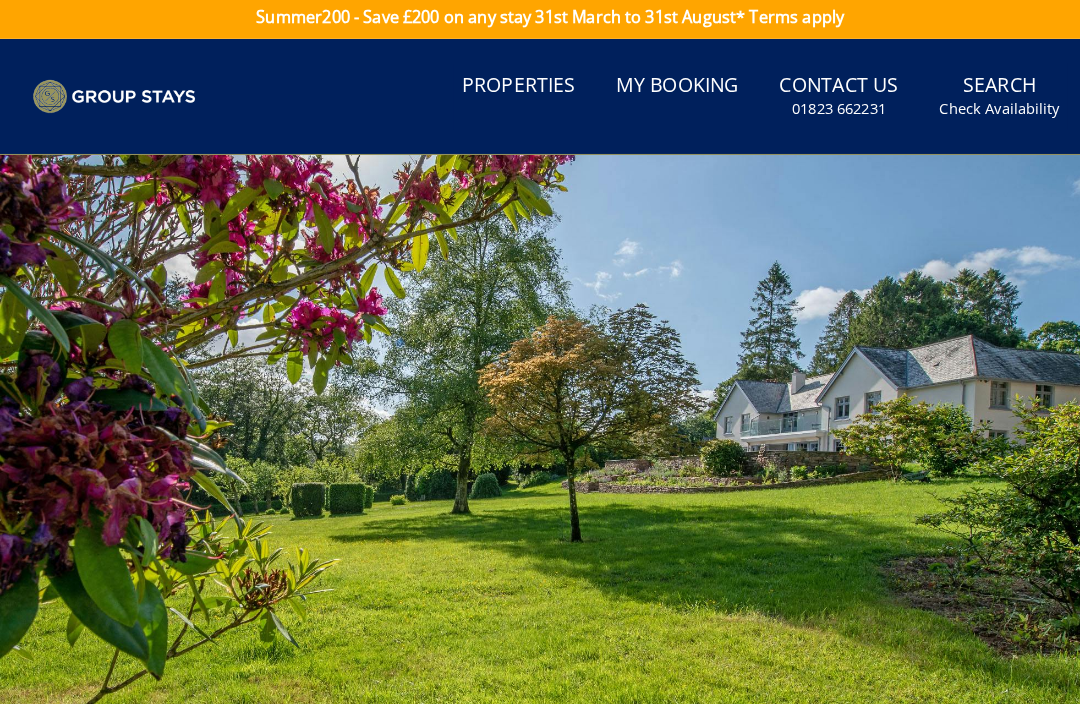 click on "Search  Check Availability" at bounding box center [981, 94] 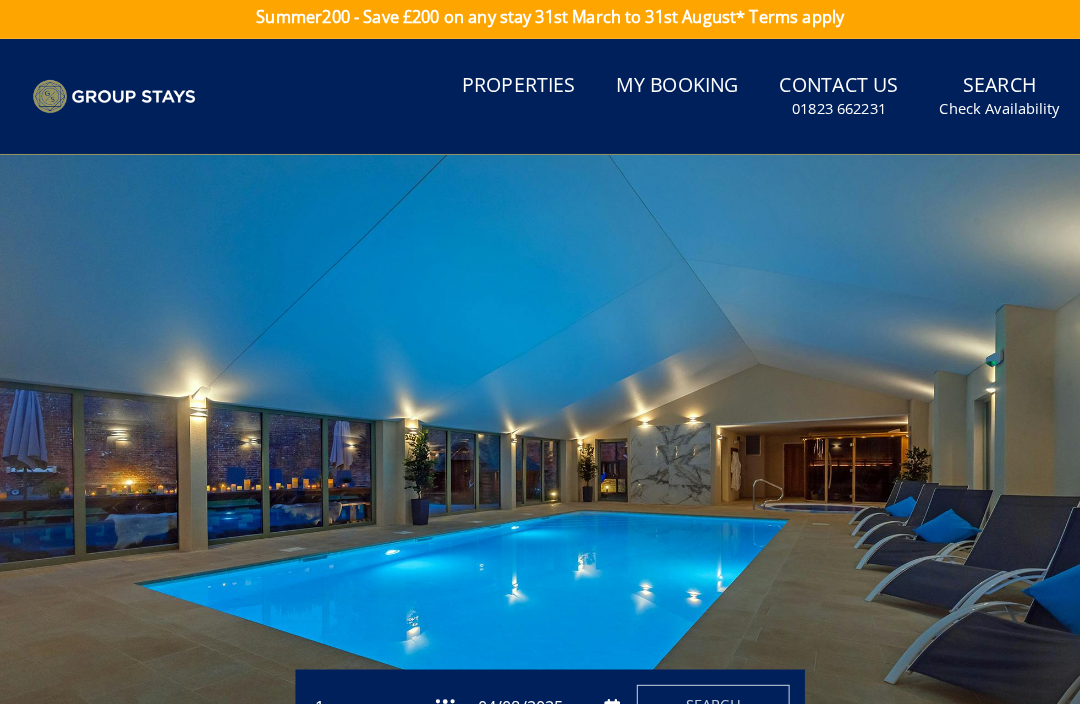 click on "Properties" at bounding box center [509, 84] 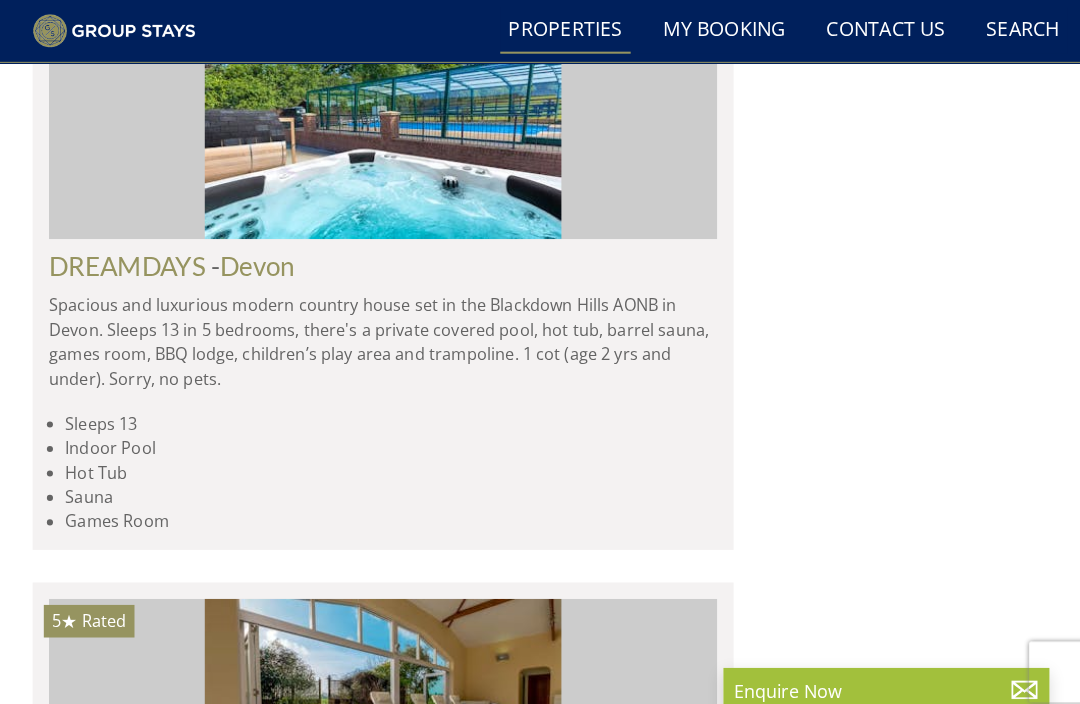 scroll, scrollTop: 2847, scrollLeft: 0, axis: vertical 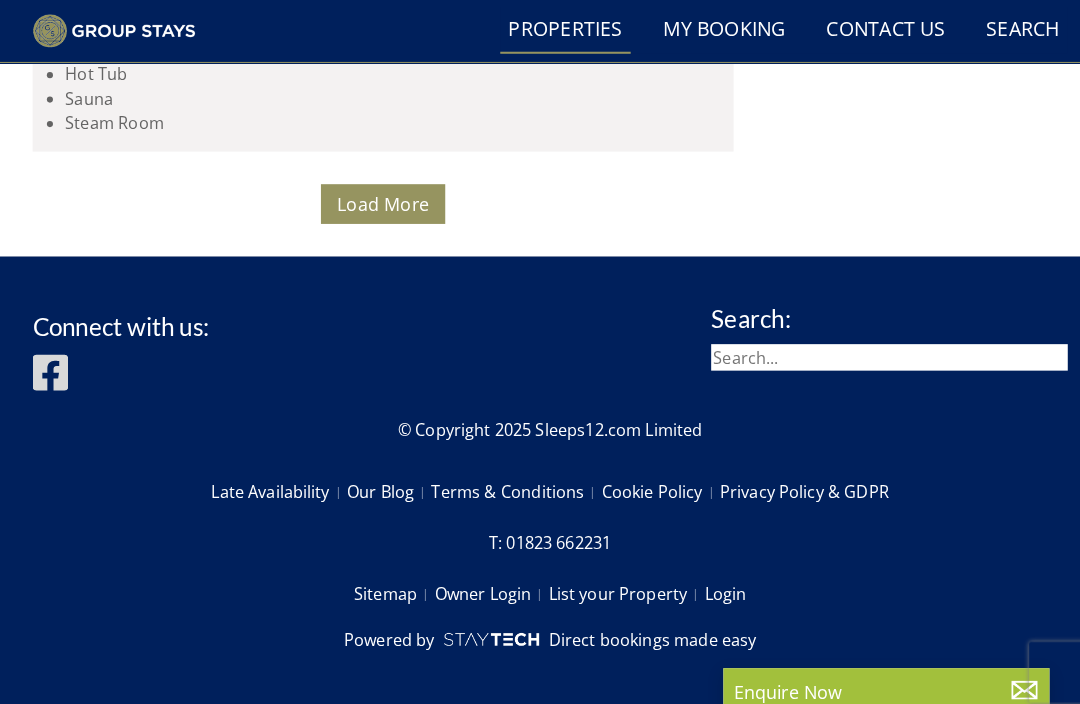 click at bounding box center [376, -1362] 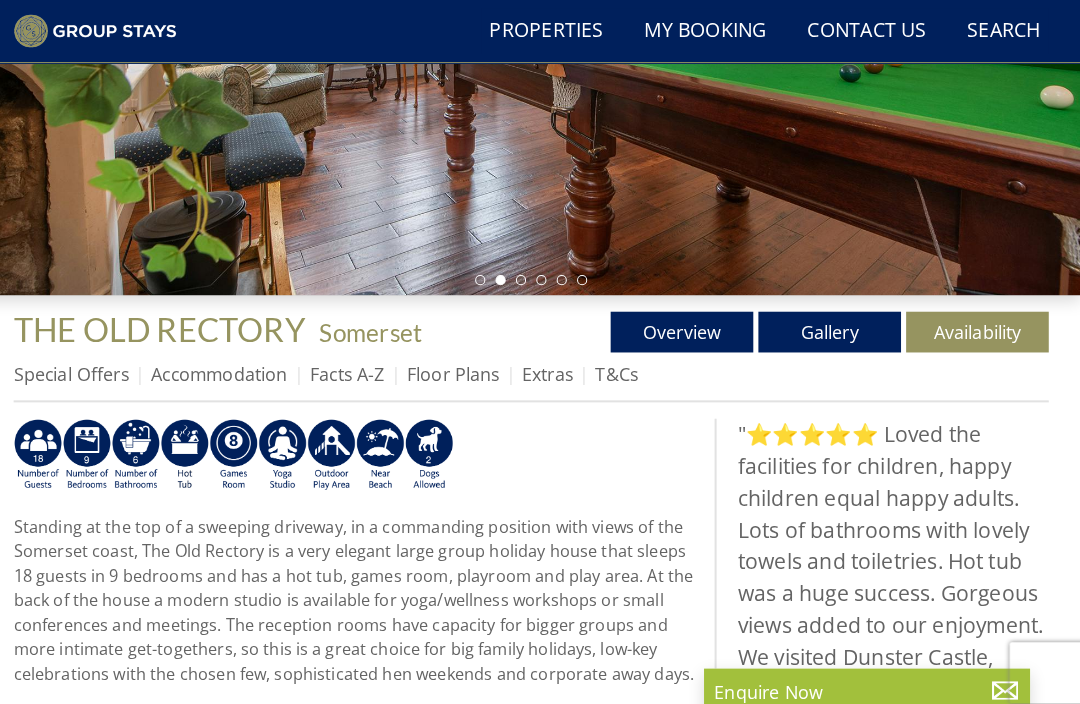 scroll, scrollTop: 421, scrollLeft: 0, axis: vertical 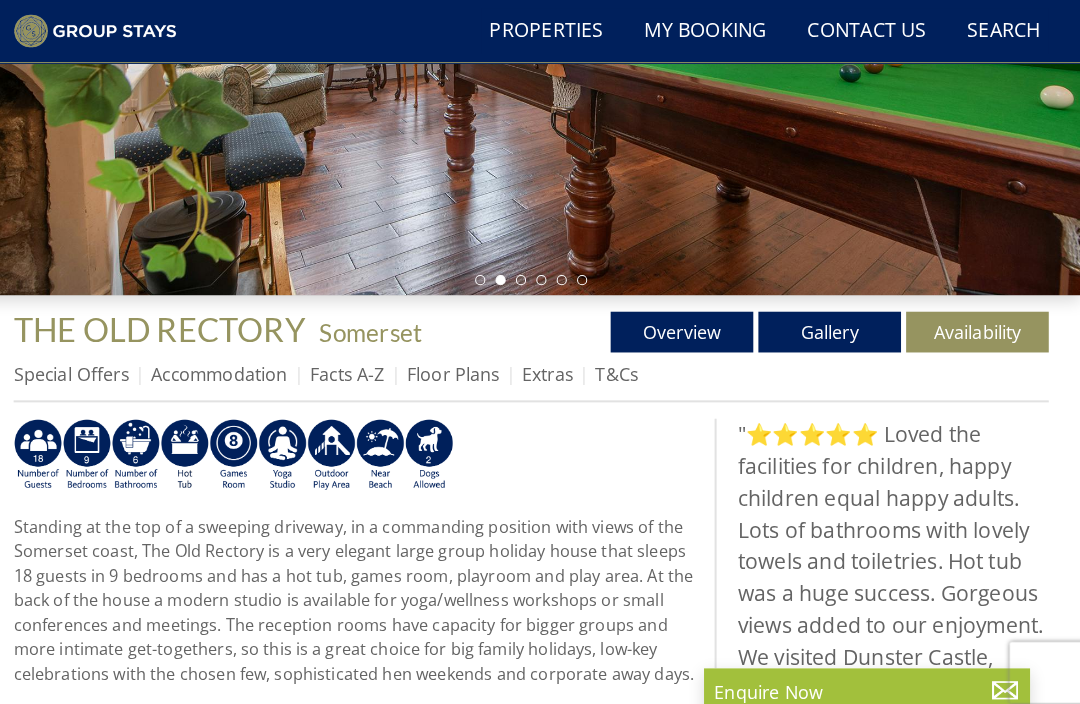 click on "Gallery" at bounding box center [833, 326] 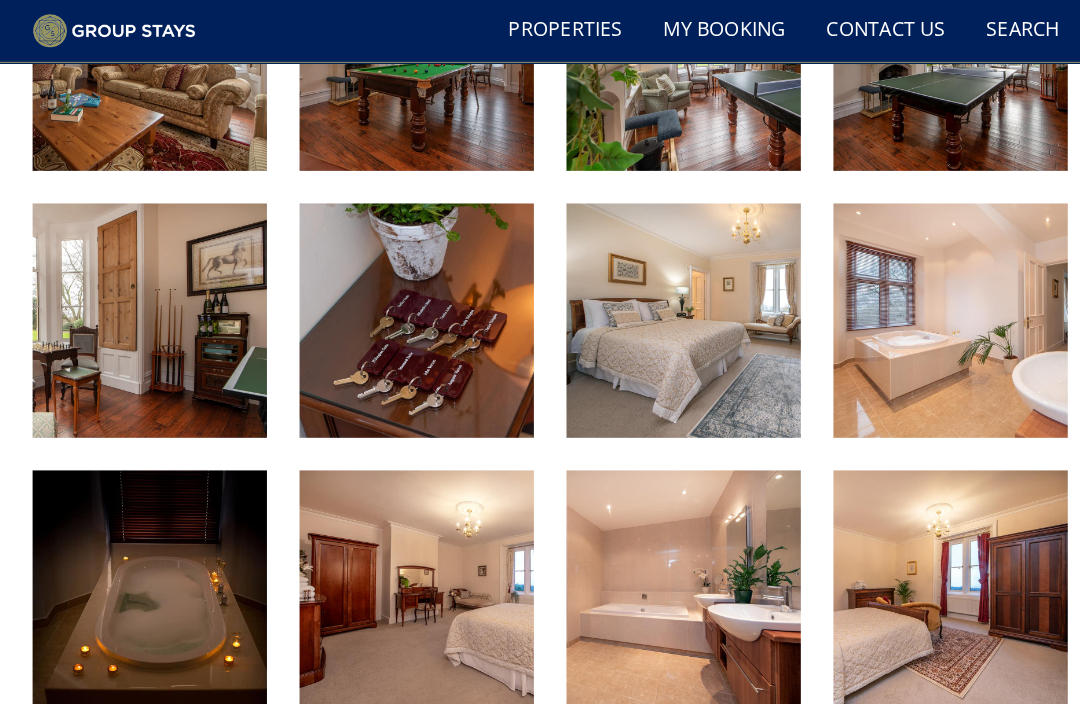 scroll, scrollTop: 1680, scrollLeft: 0, axis: vertical 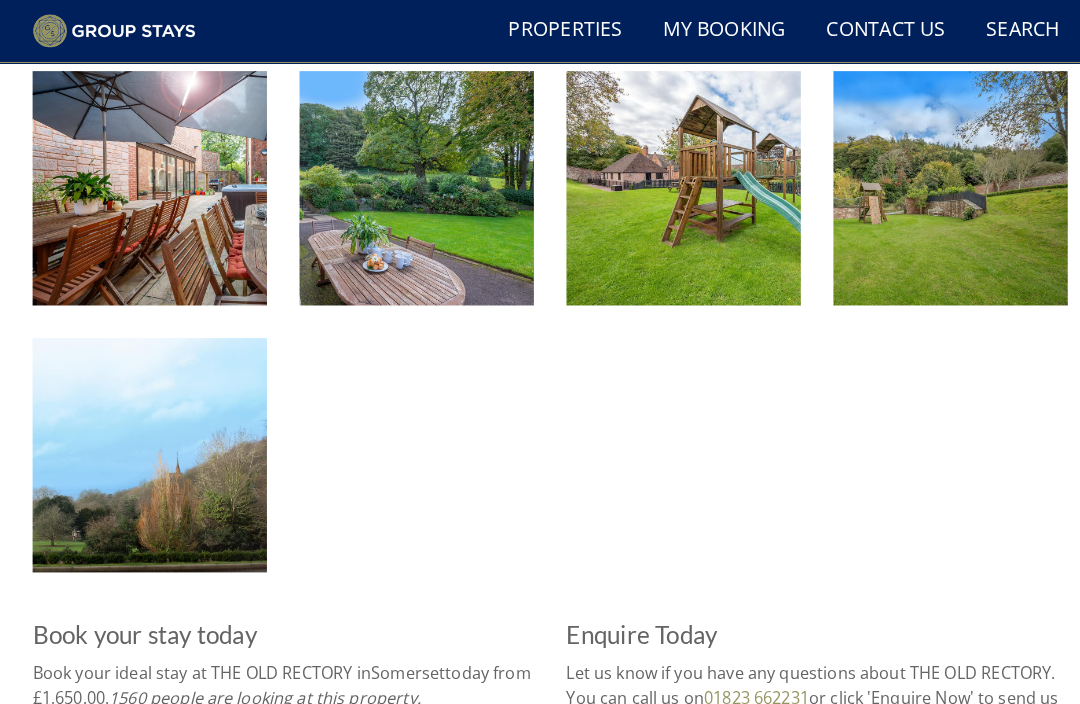 click at bounding box center (147, 185) 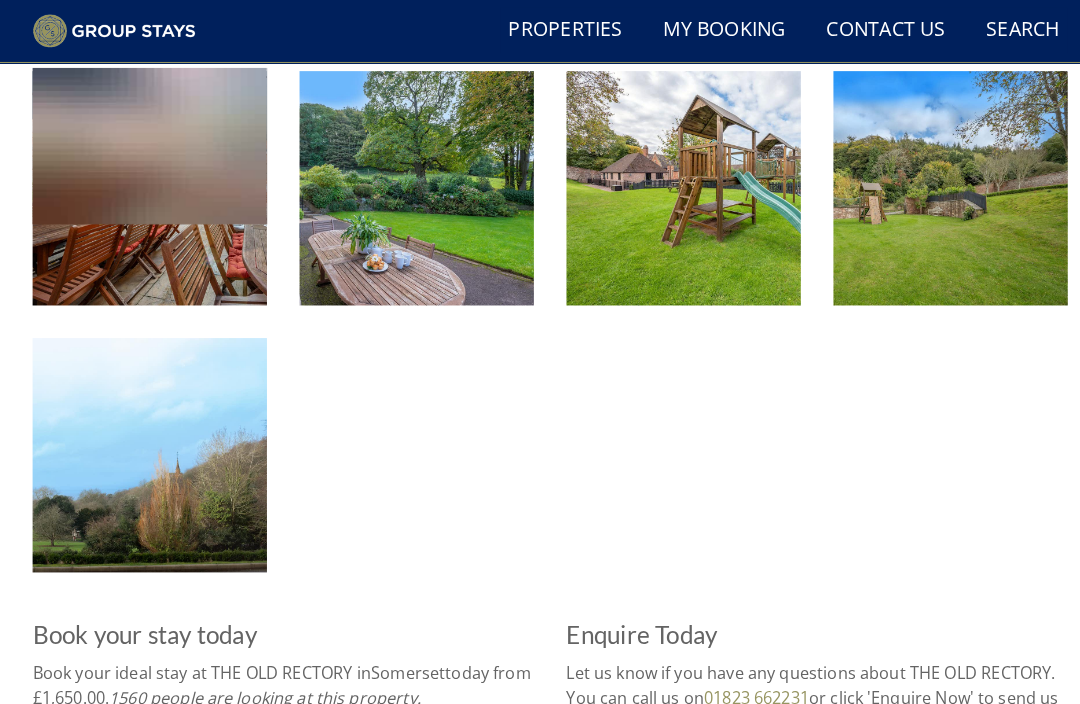 scroll, scrollTop: 3383, scrollLeft: 0, axis: vertical 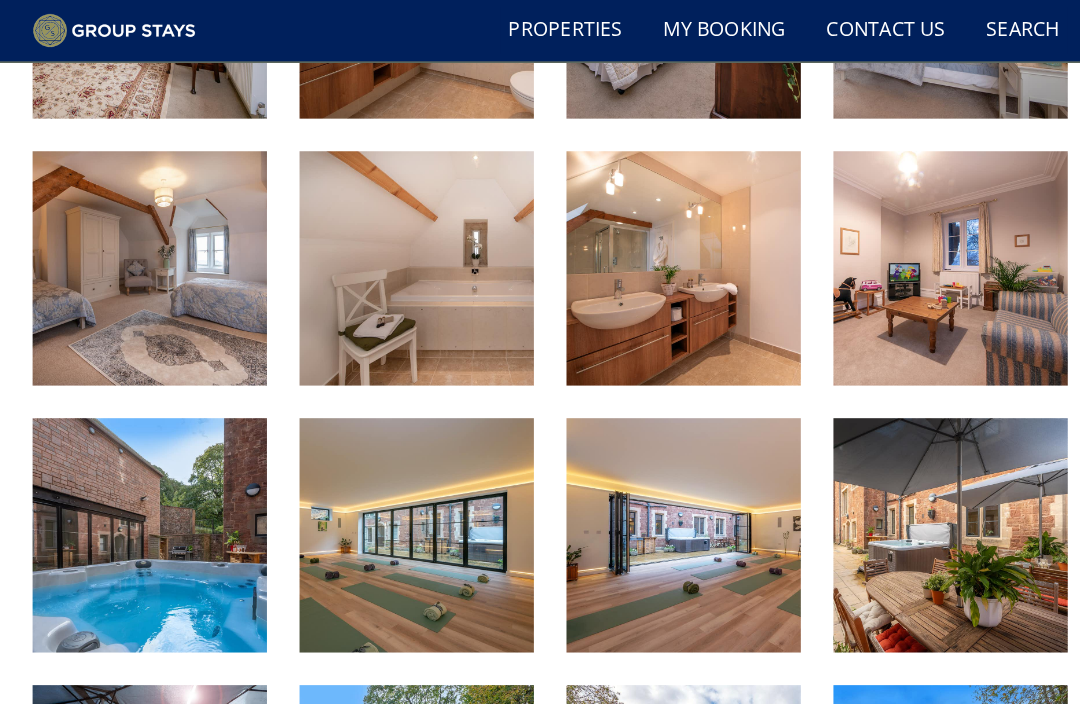 click on "Properties" at bounding box center (555, 30) 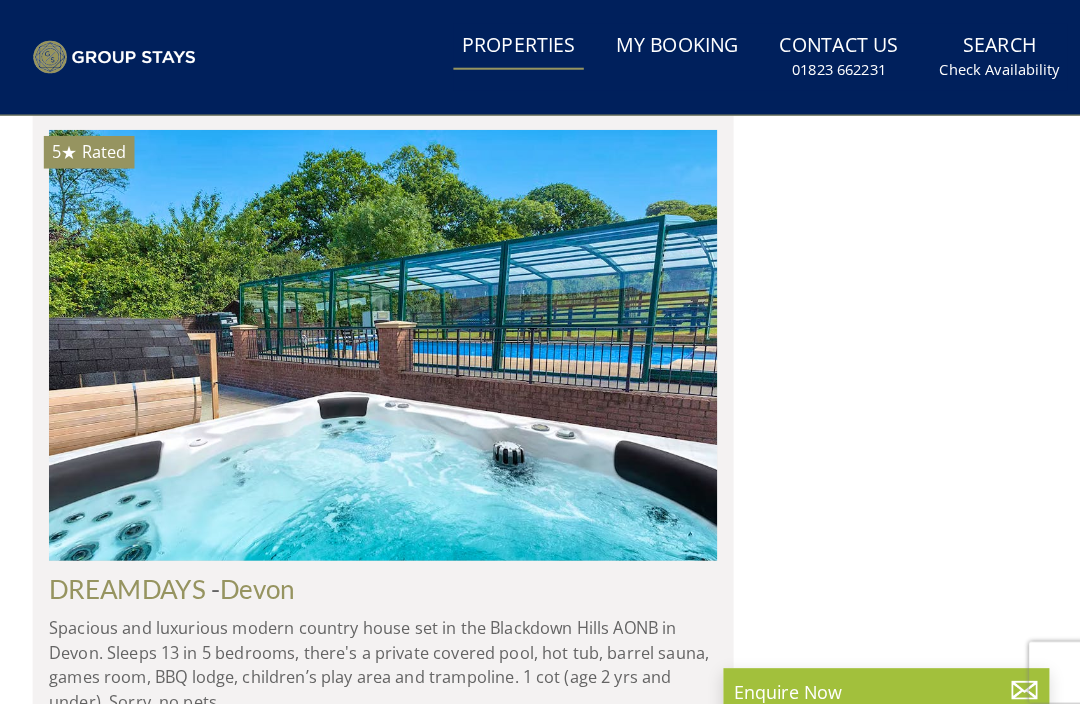 scroll, scrollTop: 0, scrollLeft: 0, axis: both 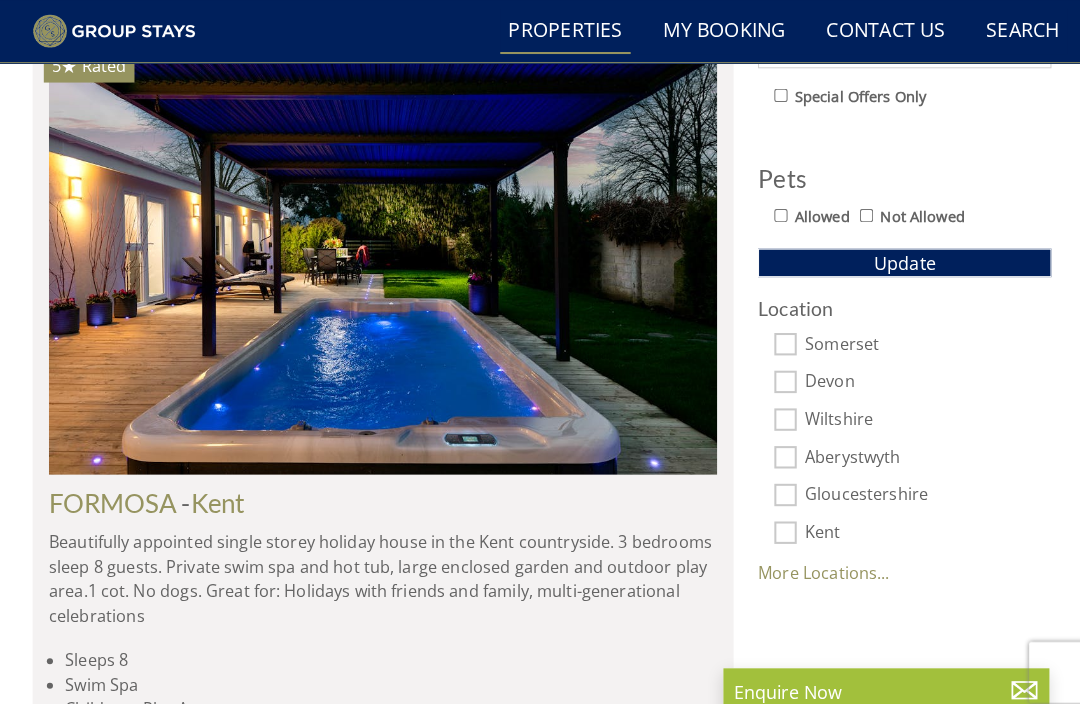 click on "Somerset" at bounding box center (771, 338) 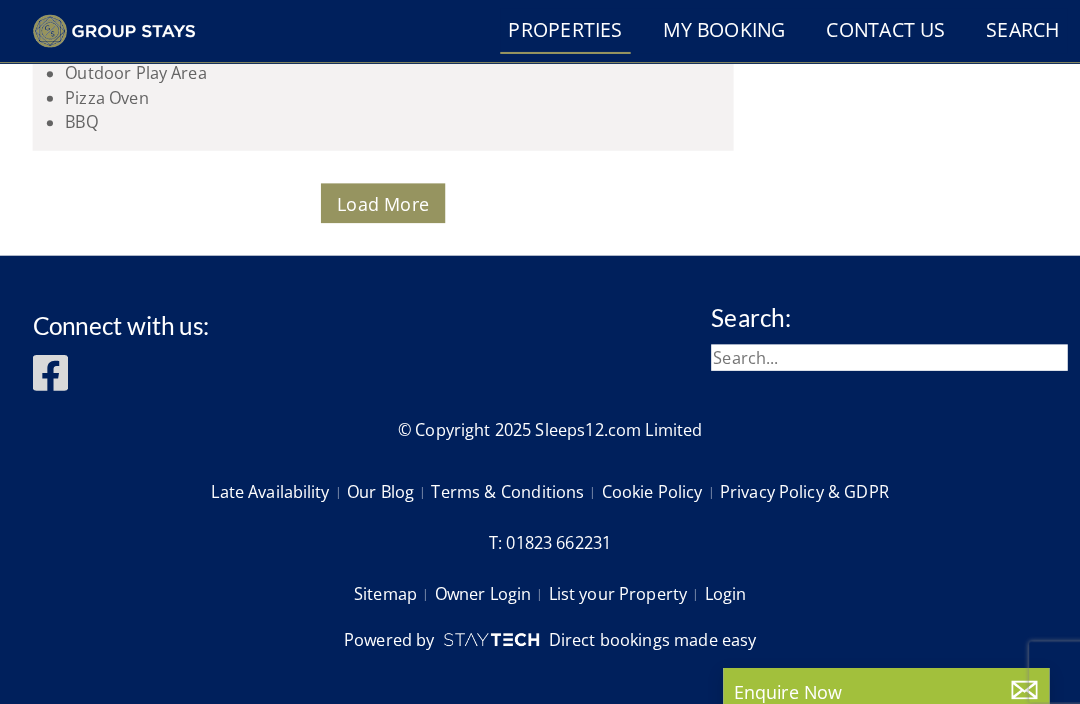 scroll, scrollTop: 17299, scrollLeft: 0, axis: vertical 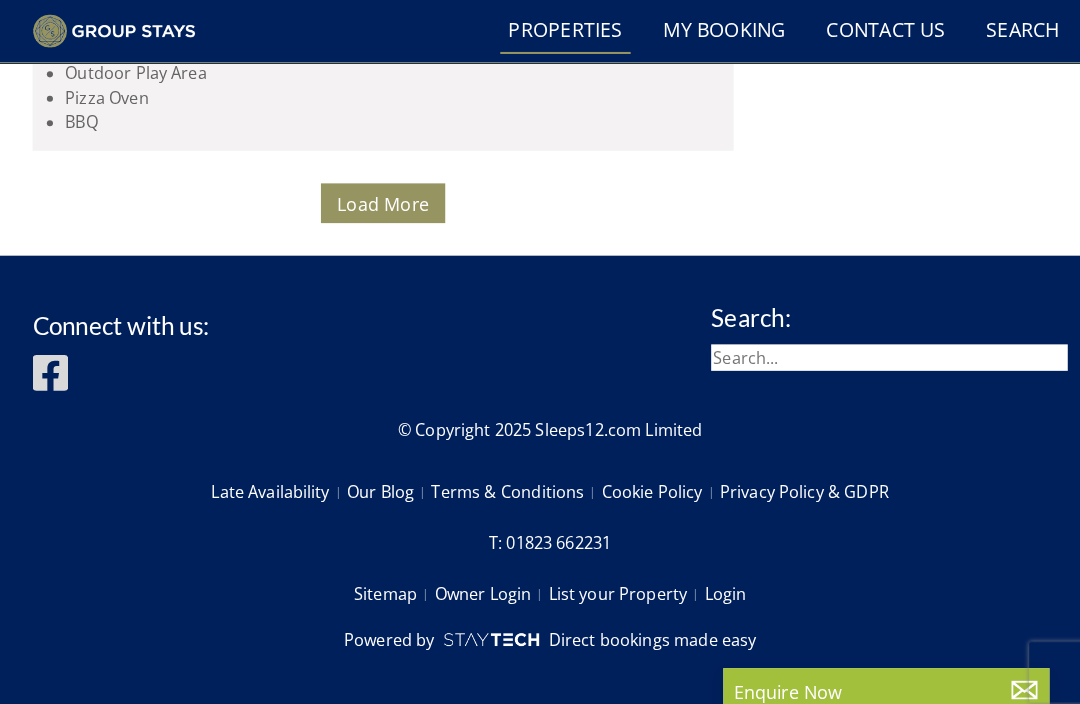 click on "© MapTiler   © OpenStreetMap contributors
Properties
Somerset
UK
>
England
>
Somerset
Holiday Properties in Somerset
Come on down to Somerset for a large group holiday in the  West Country  that you’ll never forget.
Somerset is a land of rich pastures, softly rolling hills, and winding country lanes that lead you to idyllic villages with old cottages, farmsteads, and usually, a friendly pub where you can pull up for a laid back lunch and a chat with the locals. You’ll find attractive market towns to browse; Ilminster, Wellington and Frome for instance, all have their charm. dog friendly , and have  swimming pools" at bounding box center (376, -4217) 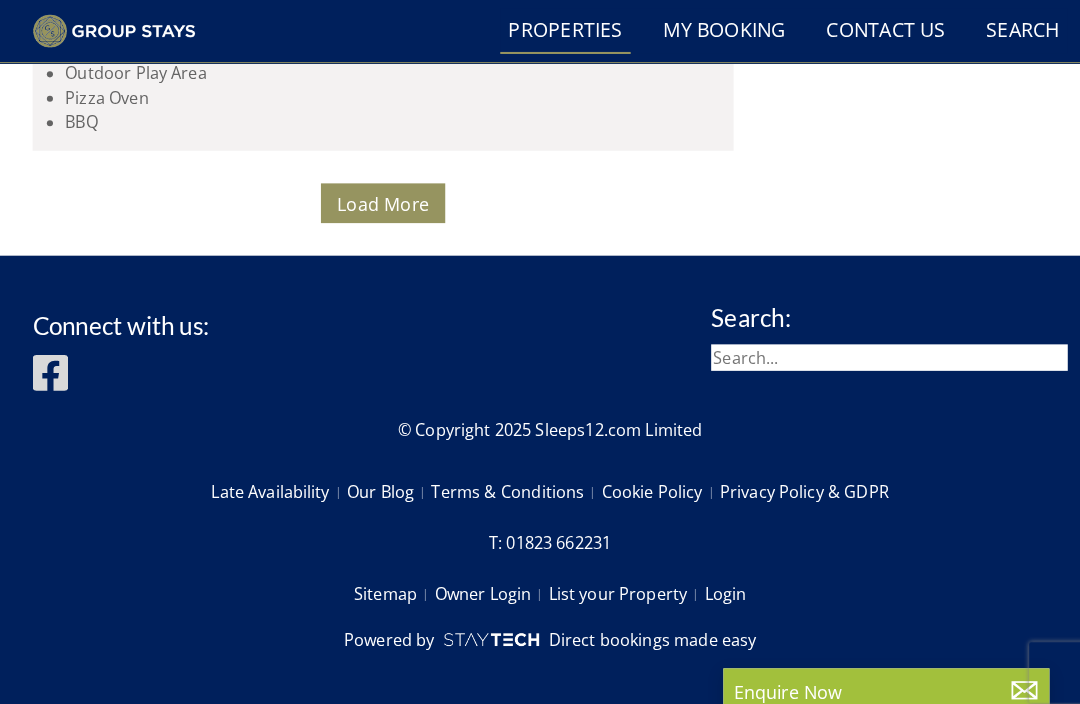 click on "Load More" at bounding box center [376, 200] 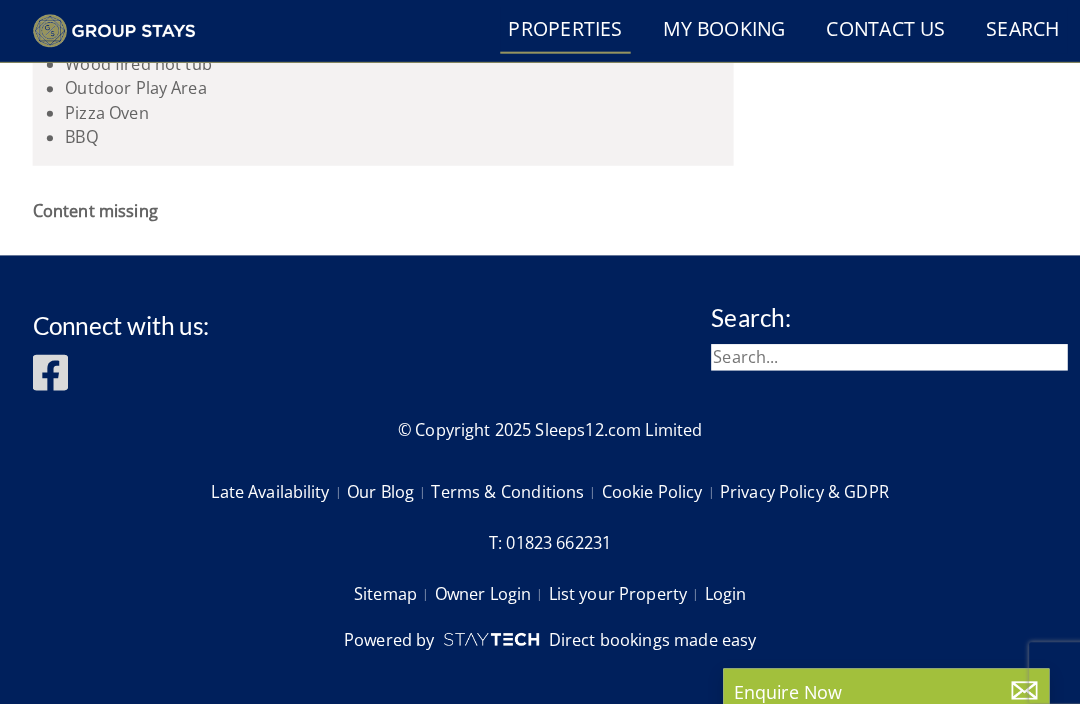 scroll, scrollTop: 15913, scrollLeft: 0, axis: vertical 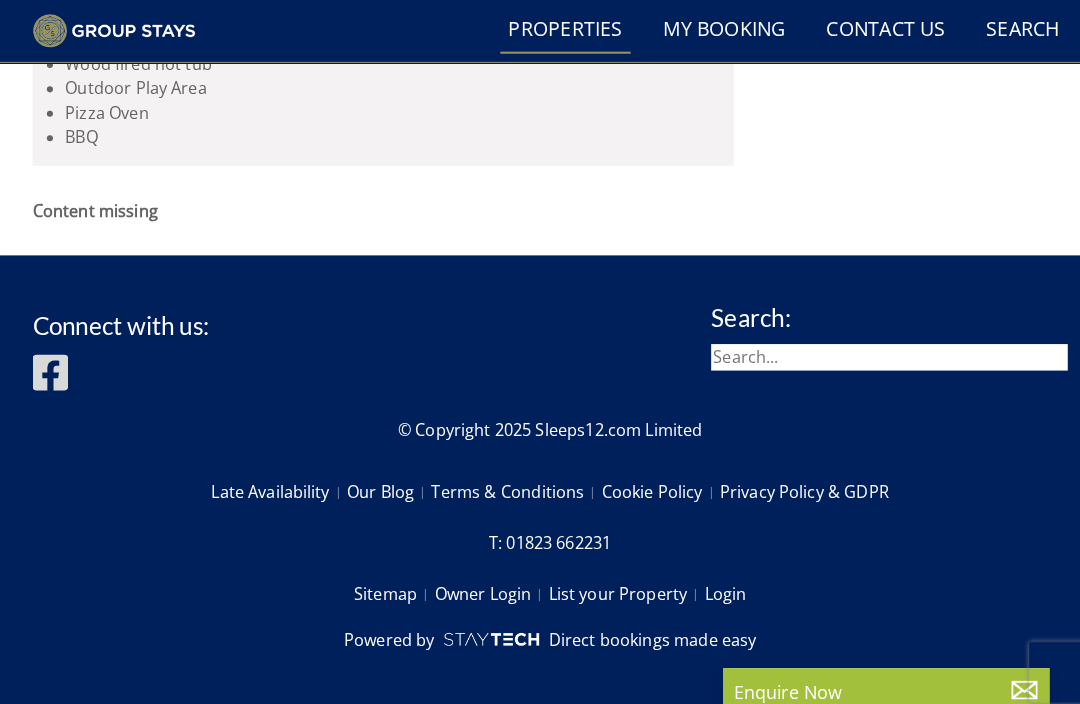click at bounding box center (376, -520) 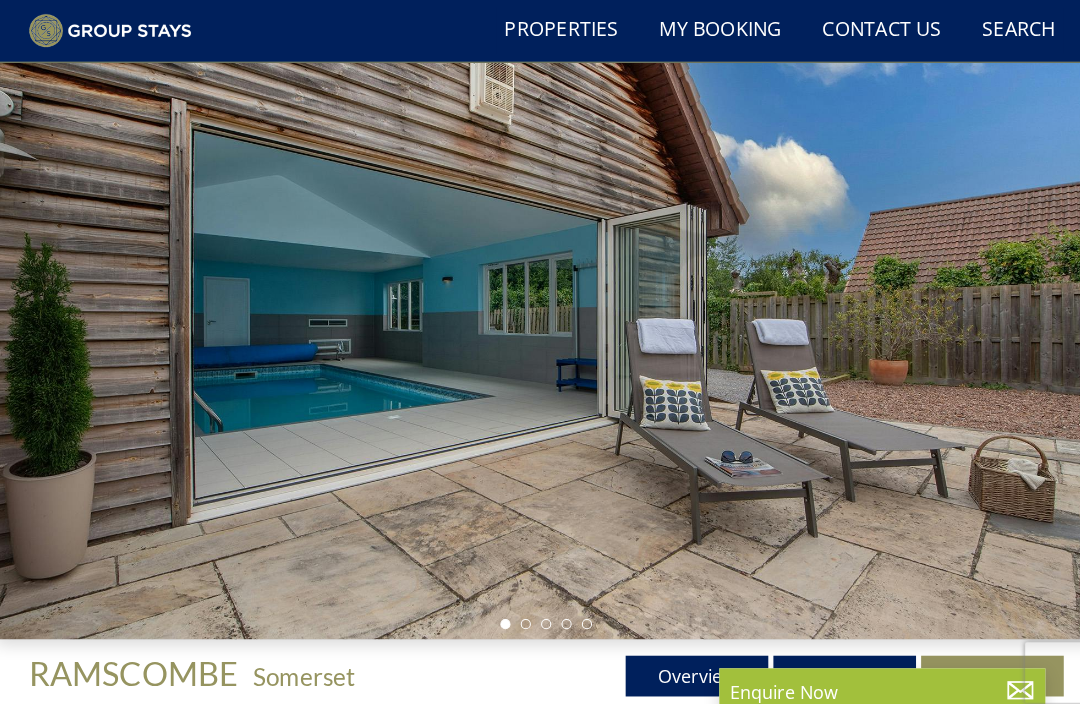 scroll, scrollTop: 0, scrollLeft: 0, axis: both 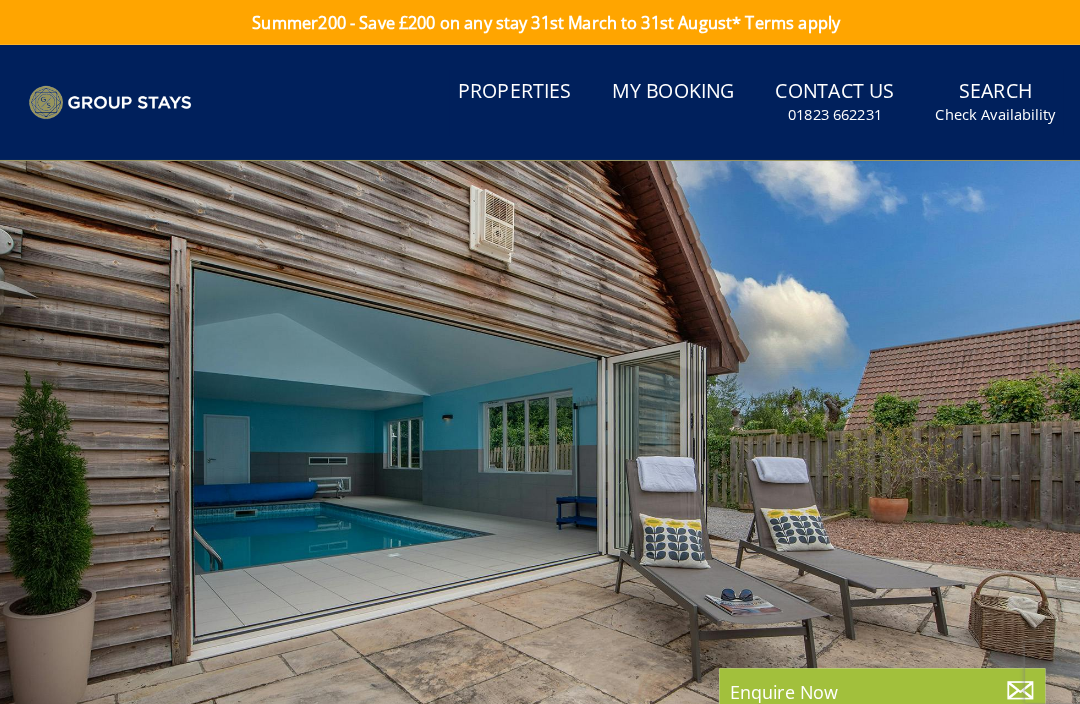 click on "Properties" at bounding box center [509, 90] 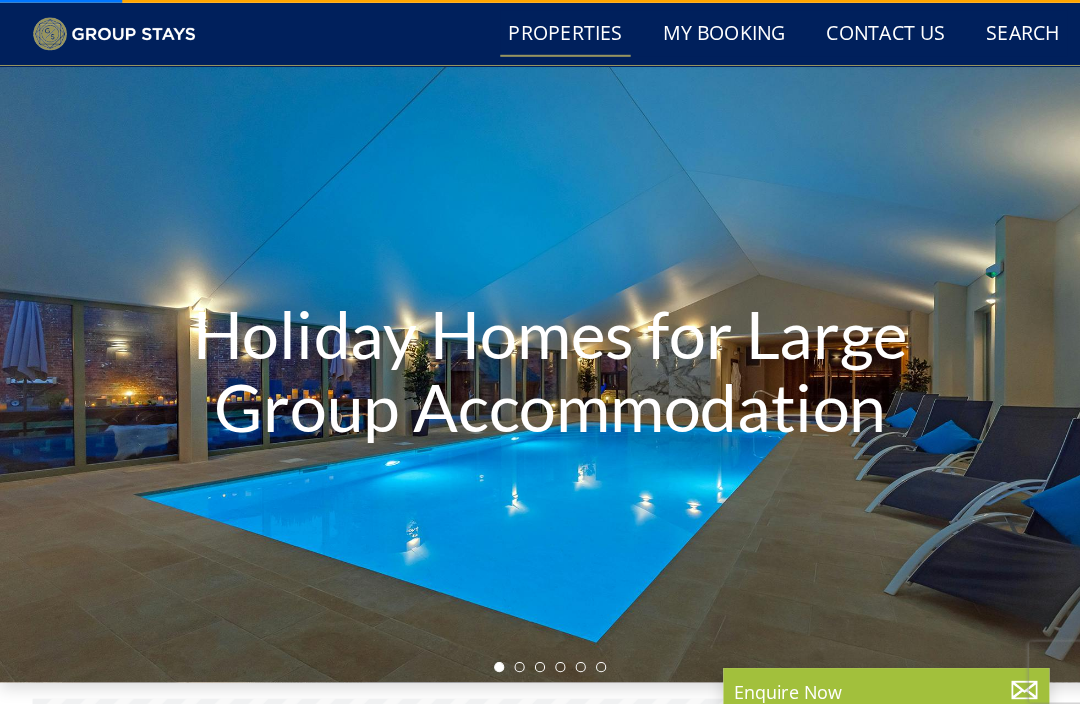scroll, scrollTop: 432, scrollLeft: 0, axis: vertical 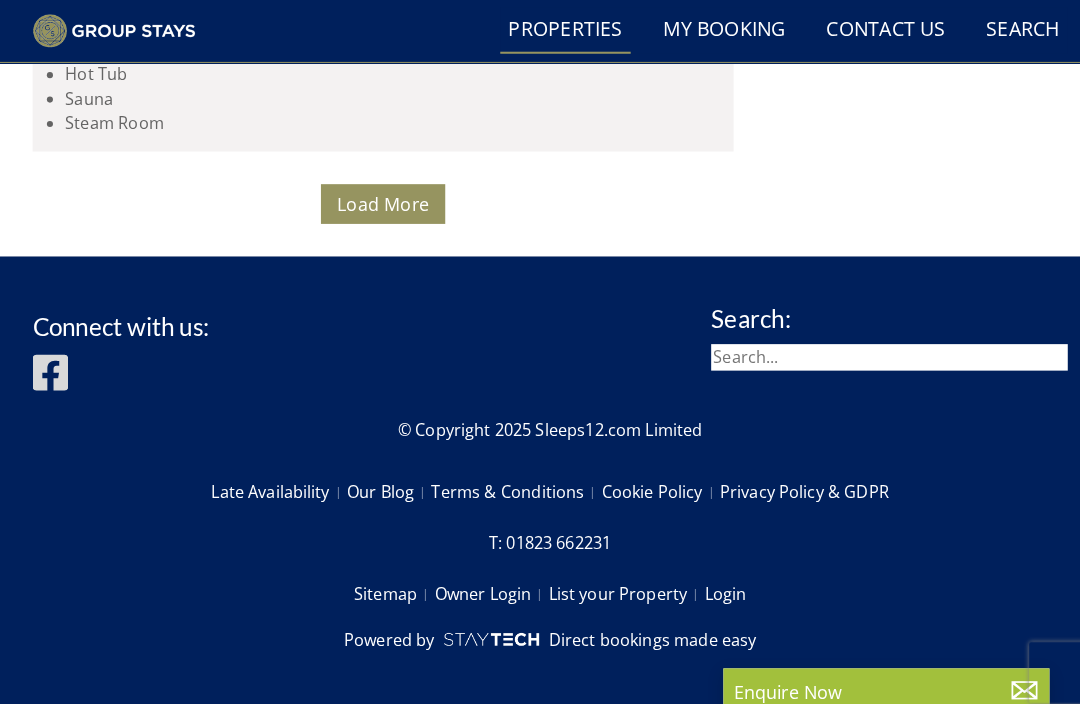 click at bounding box center (376, -1716) 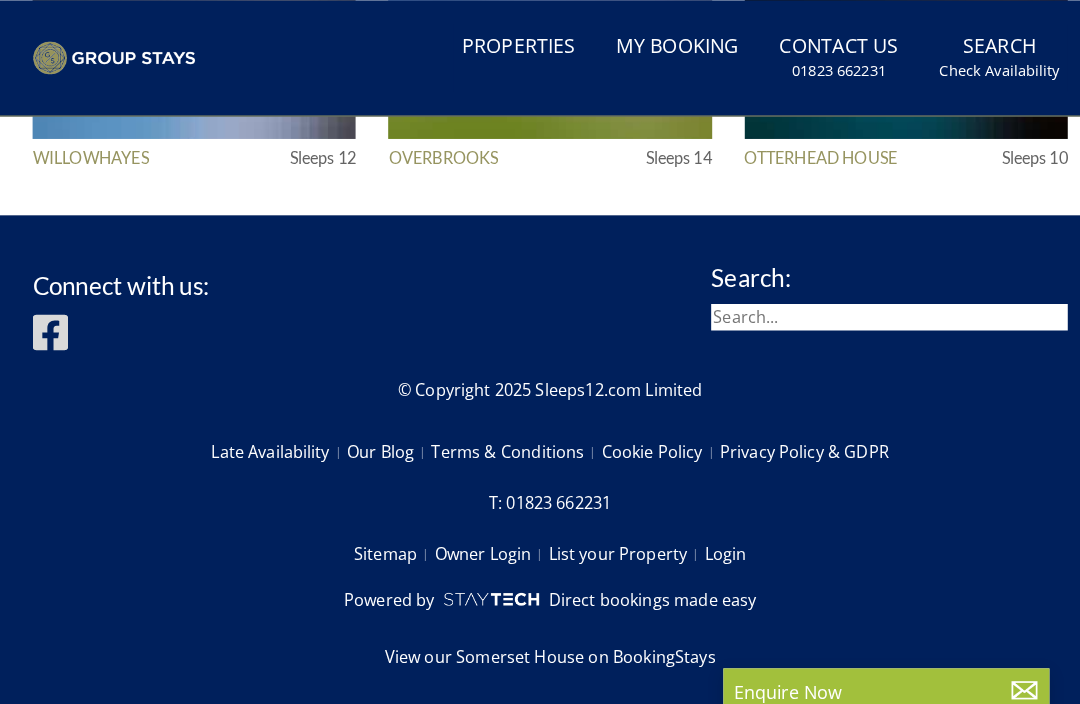 scroll, scrollTop: 0, scrollLeft: 0, axis: both 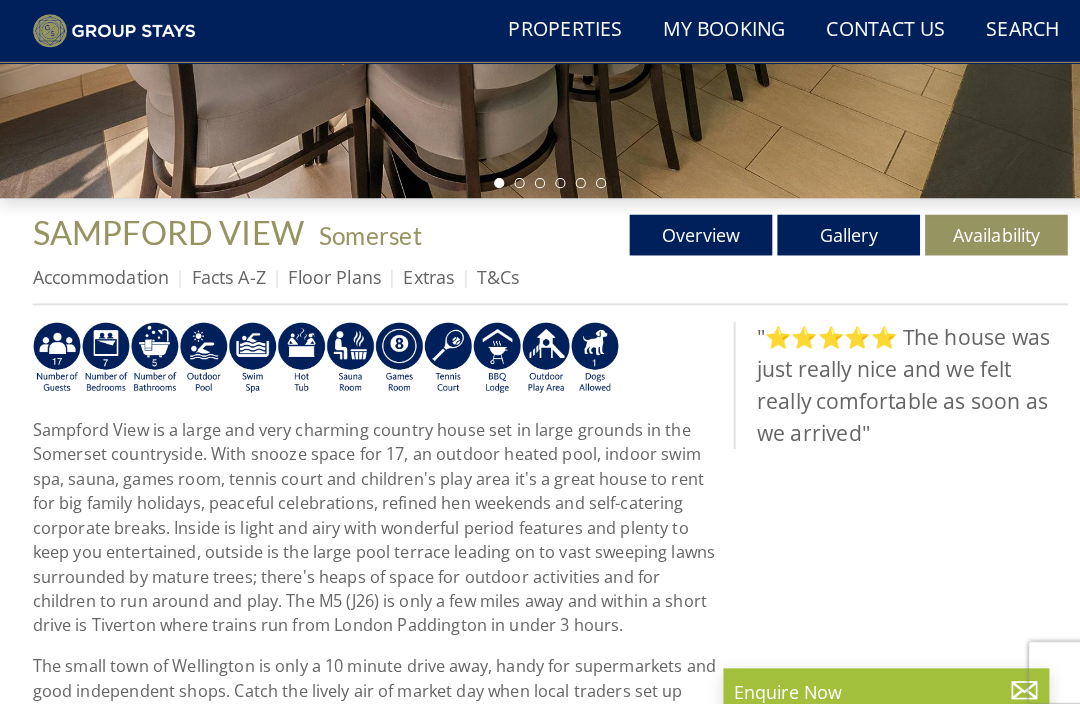 click on "Floor Plans" at bounding box center (328, 272) 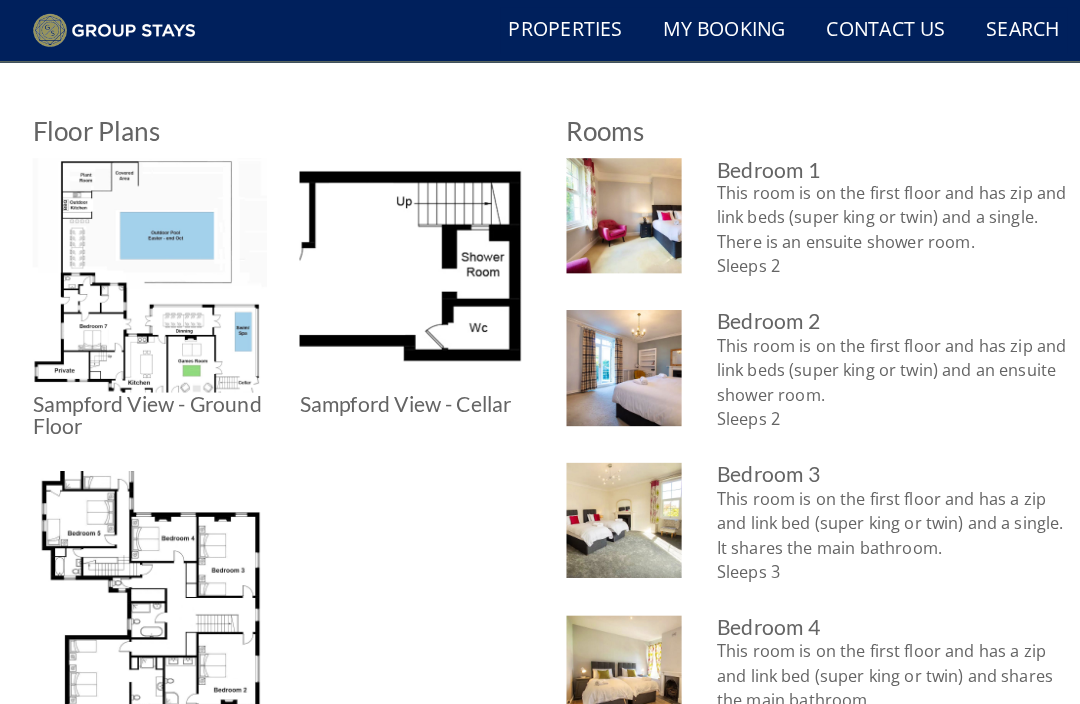 scroll, scrollTop: 757, scrollLeft: 0, axis: vertical 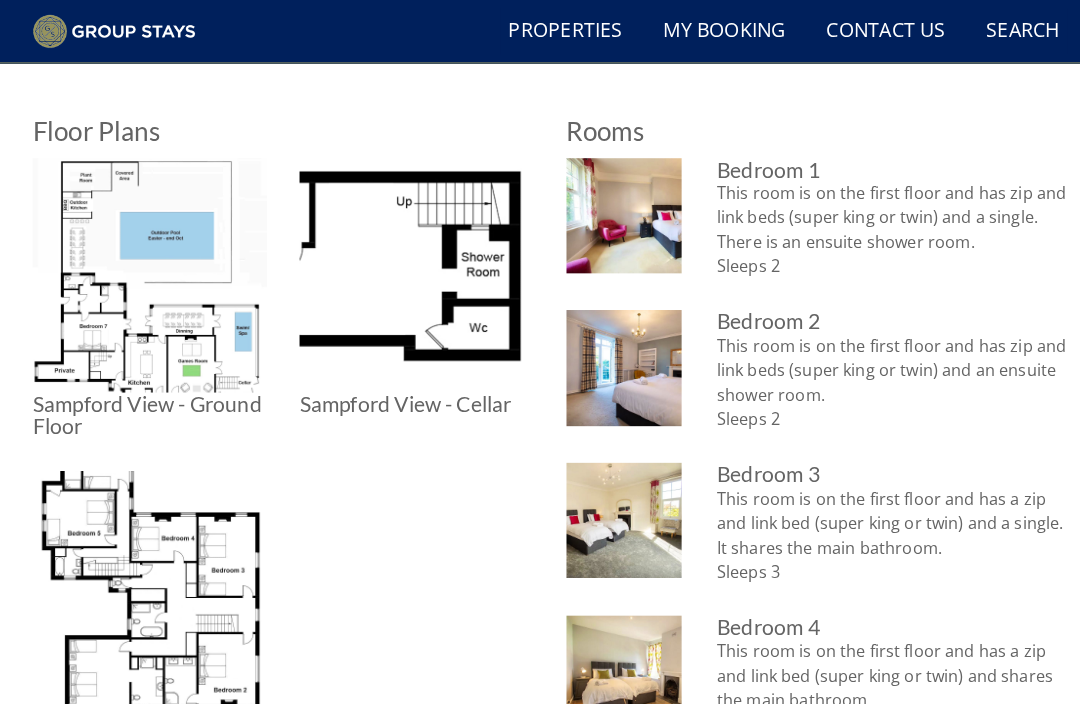 click at bounding box center (147, 270) 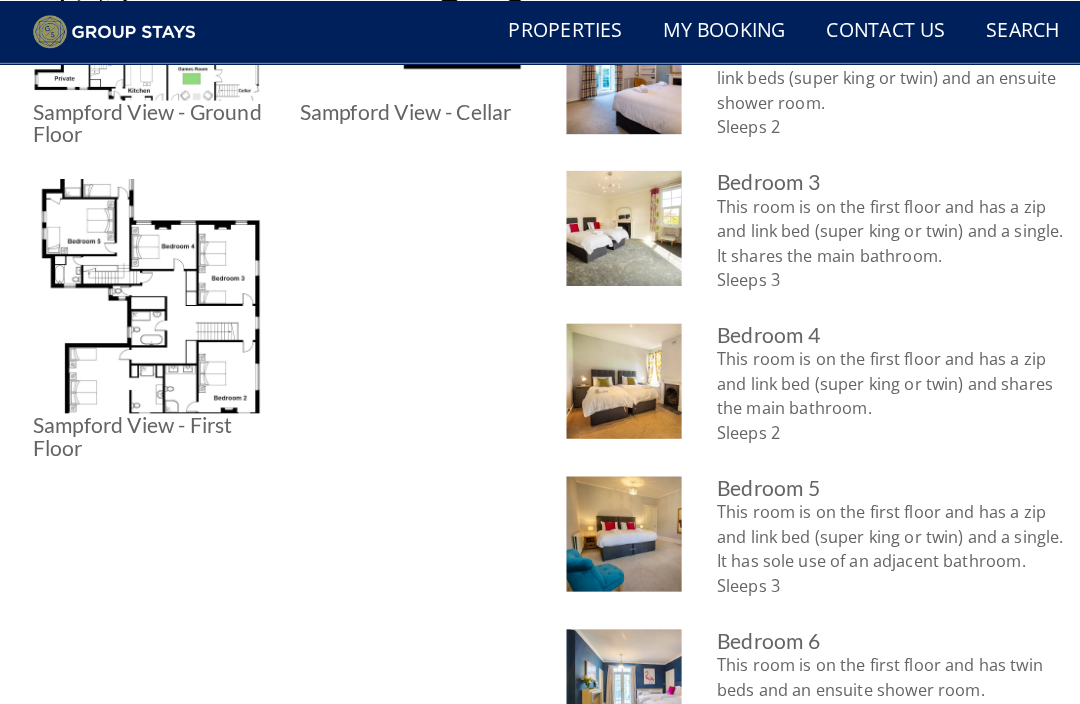 scroll, scrollTop: 1040, scrollLeft: 0, axis: vertical 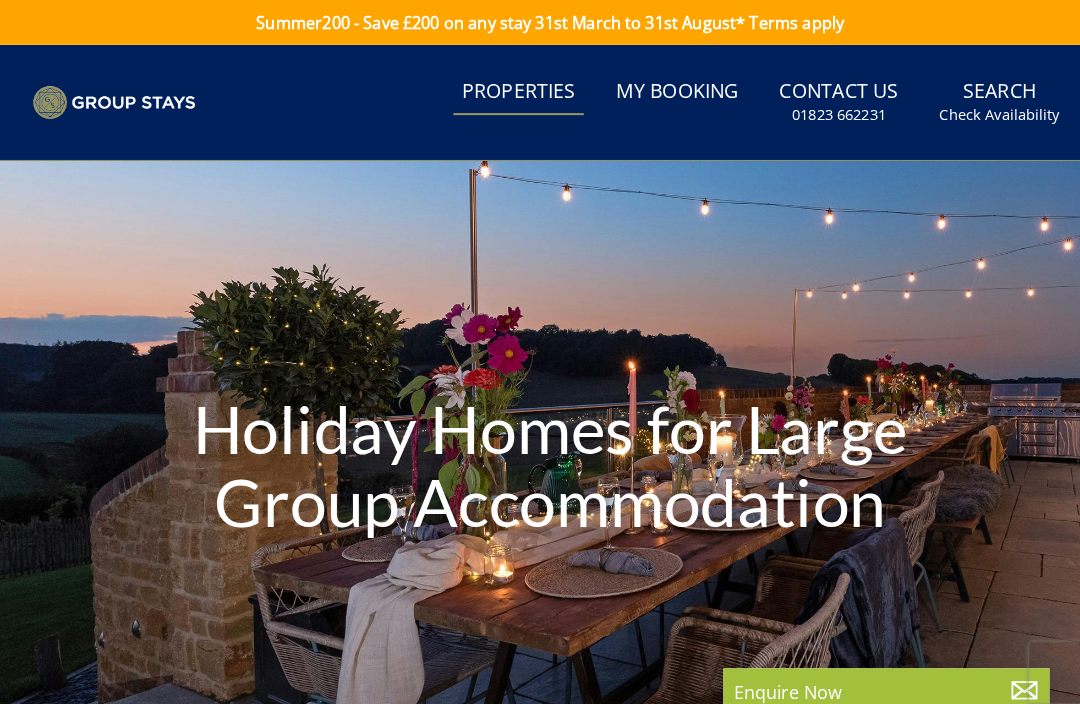 click on "Search  Check Availability" at bounding box center (981, 100) 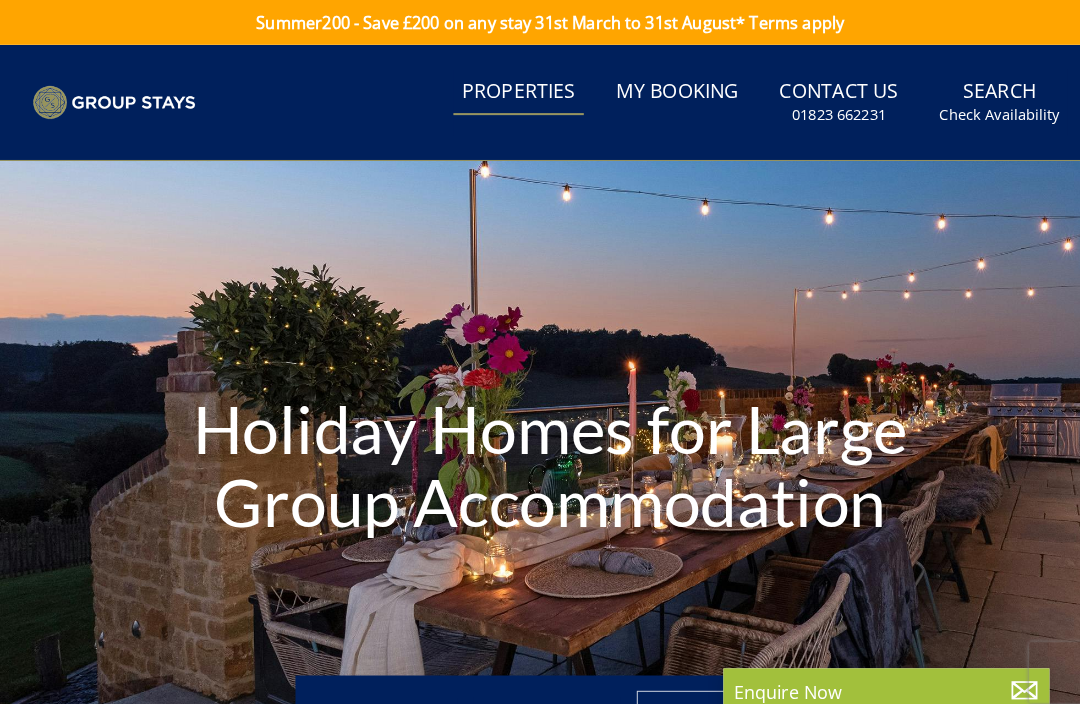 click on "Search  Check Availability" at bounding box center (981, 100) 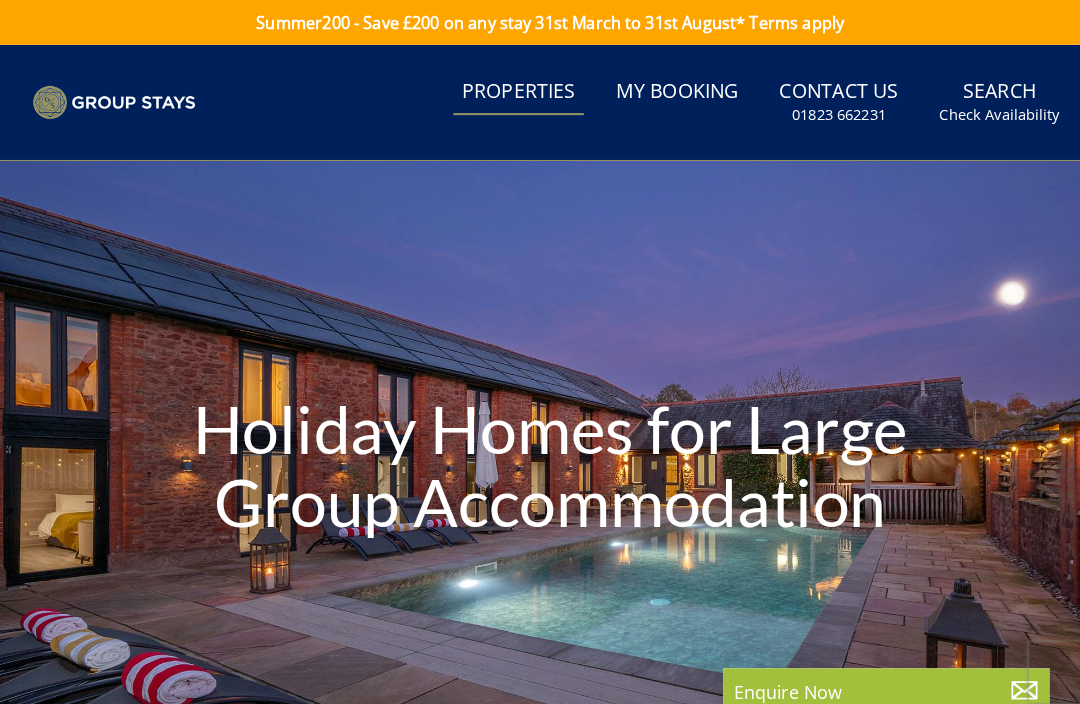 click on "Check Availability" at bounding box center [981, 113] 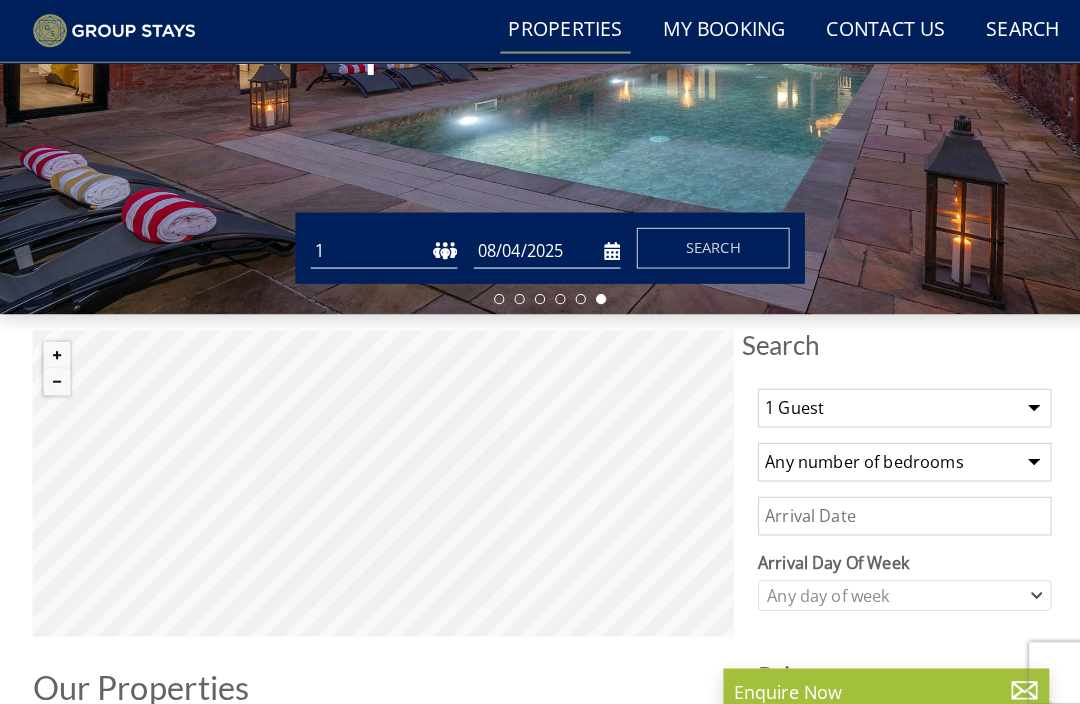 click on "Date" at bounding box center [888, 507] 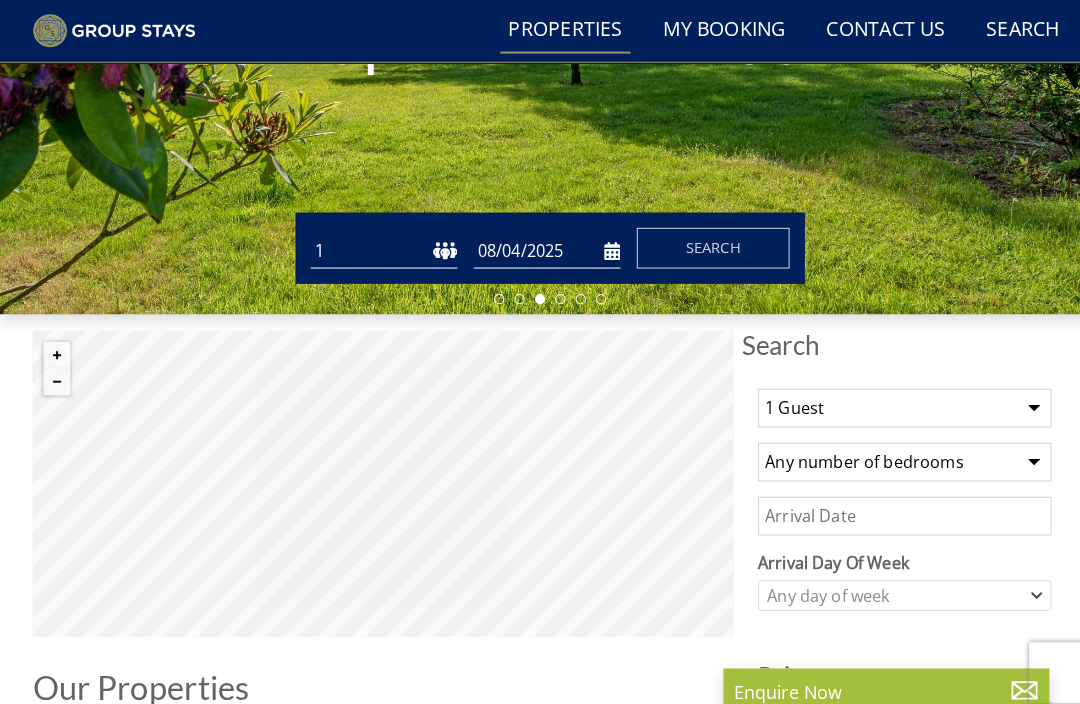 click on "Holiday Homes for Large Group Accommodation" at bounding box center (540, 6) 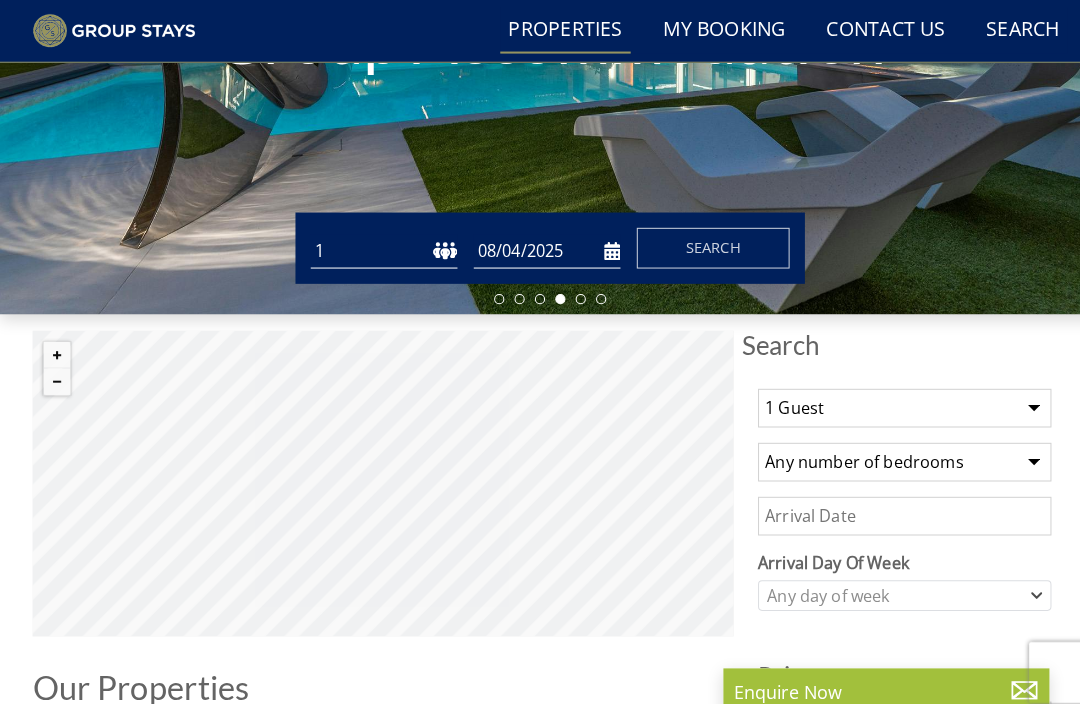 scroll, scrollTop: 500, scrollLeft: 0, axis: vertical 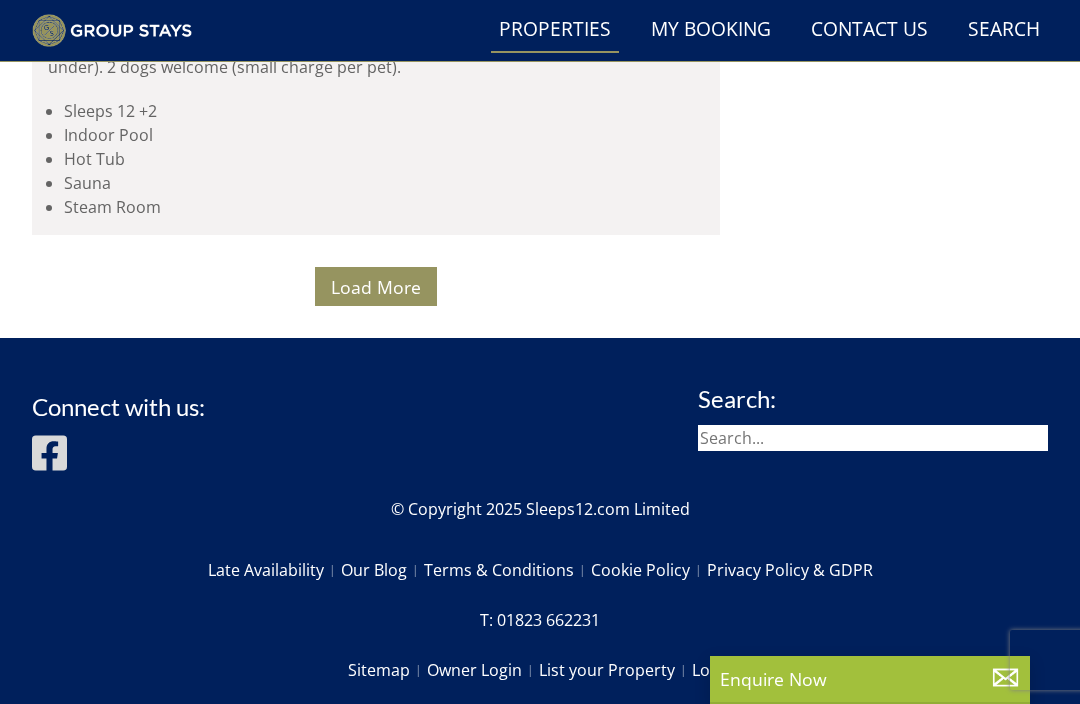 click on "Load More" at bounding box center [376, 286] 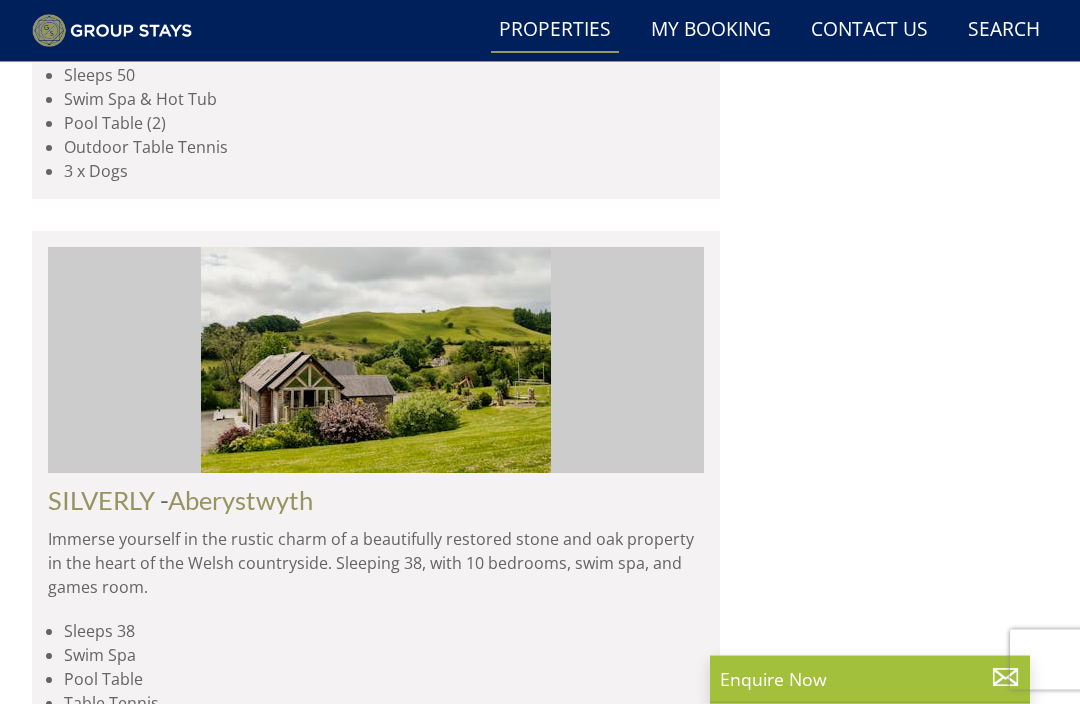 scroll, scrollTop: 21747, scrollLeft: 0, axis: vertical 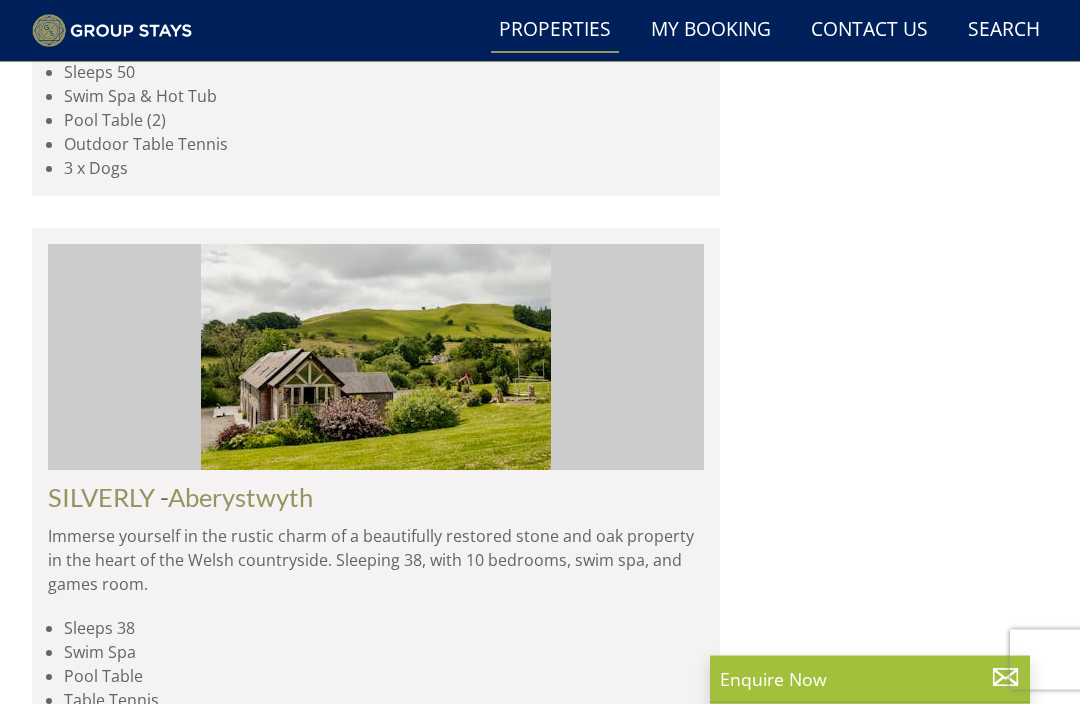 click on "COCKERCOMBE" at bounding box center [146, -2654] 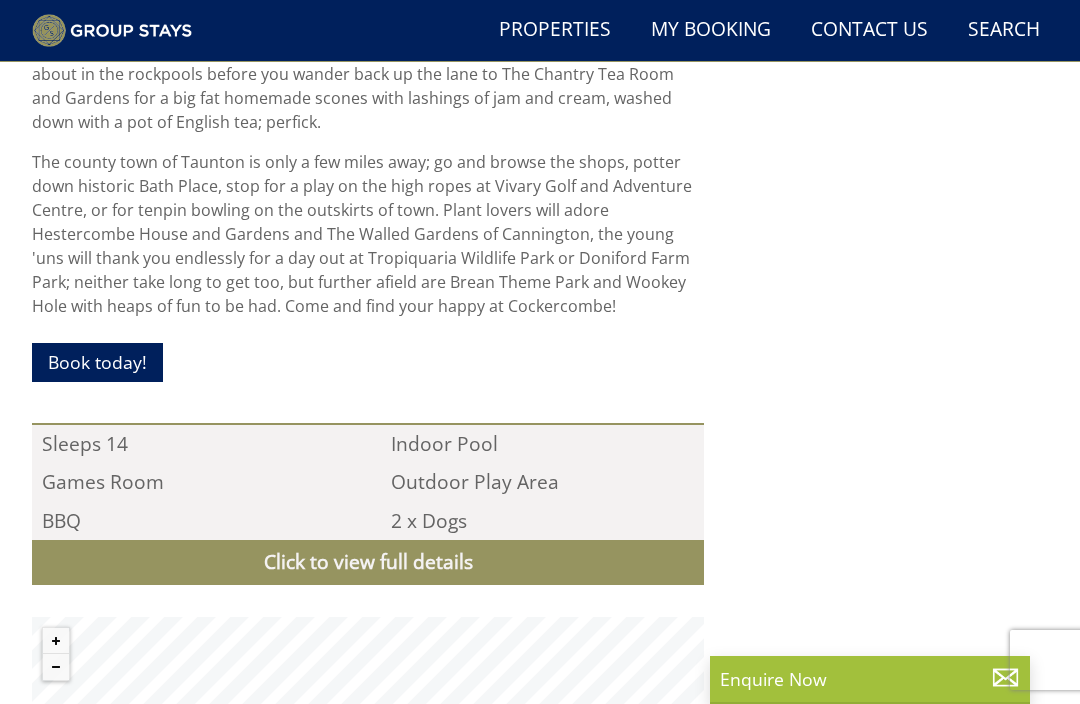 scroll, scrollTop: 1544, scrollLeft: 0, axis: vertical 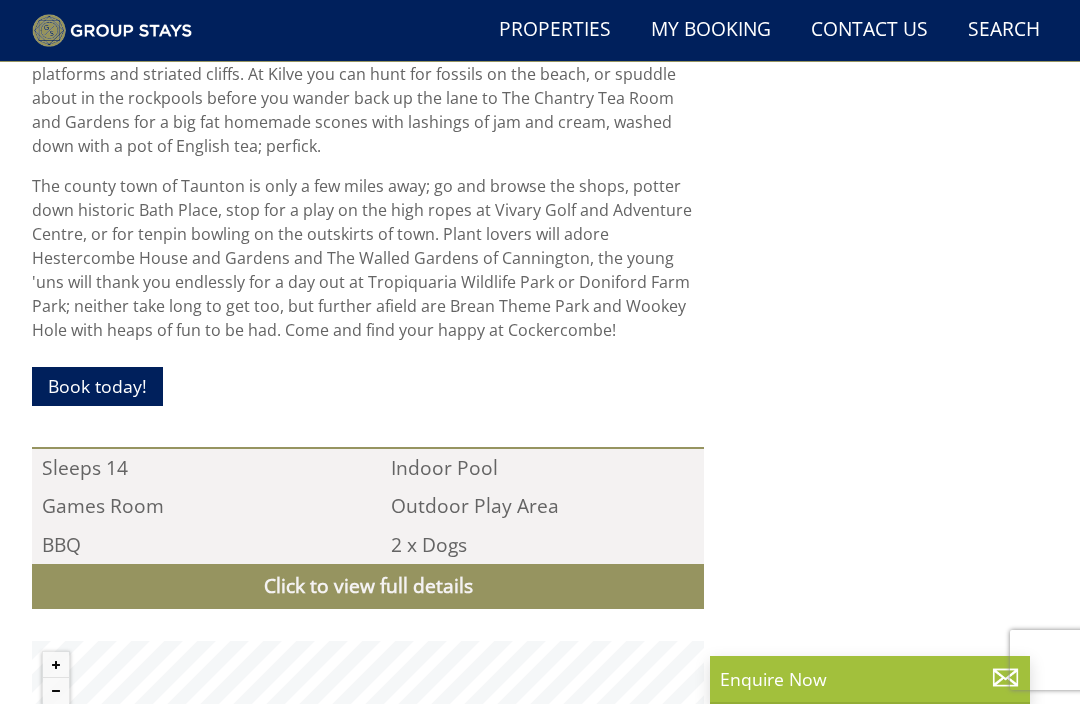 click on "Click to view full details" at bounding box center (368, 586) 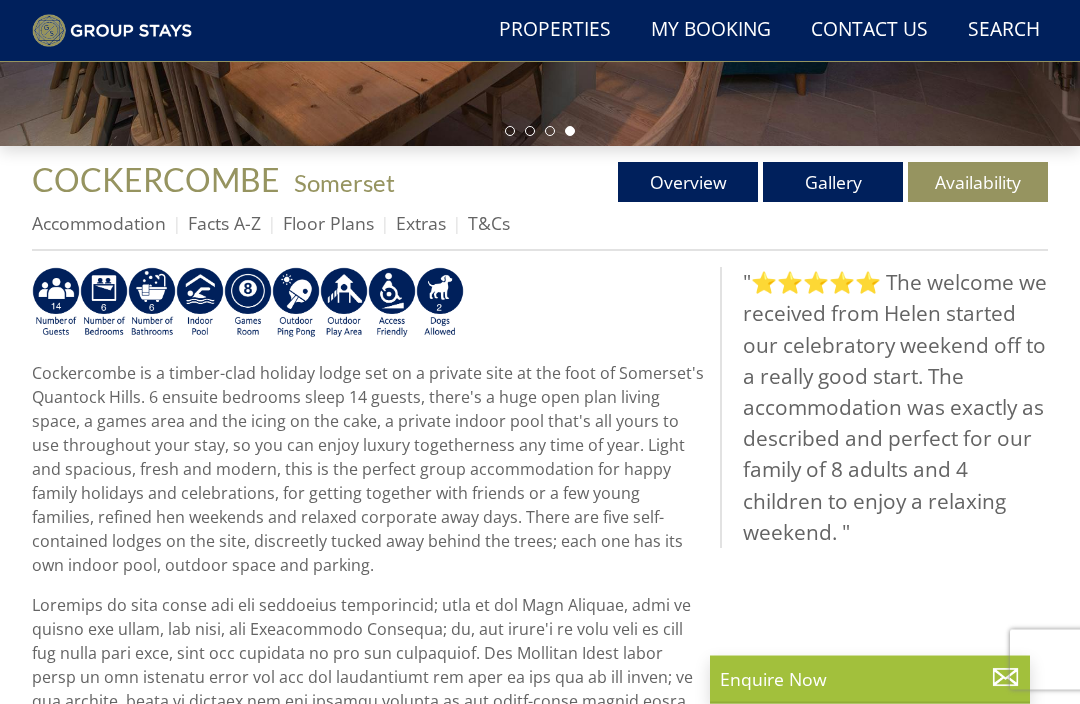 scroll, scrollTop: 558, scrollLeft: 0, axis: vertical 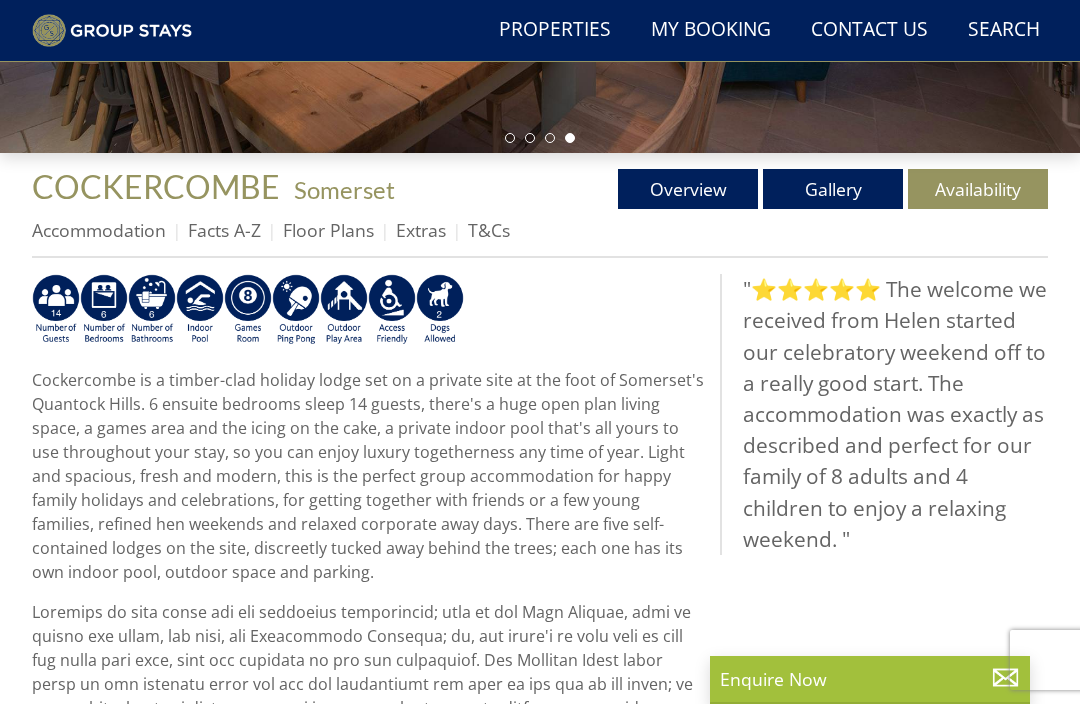 click on "Gallery" at bounding box center [833, 189] 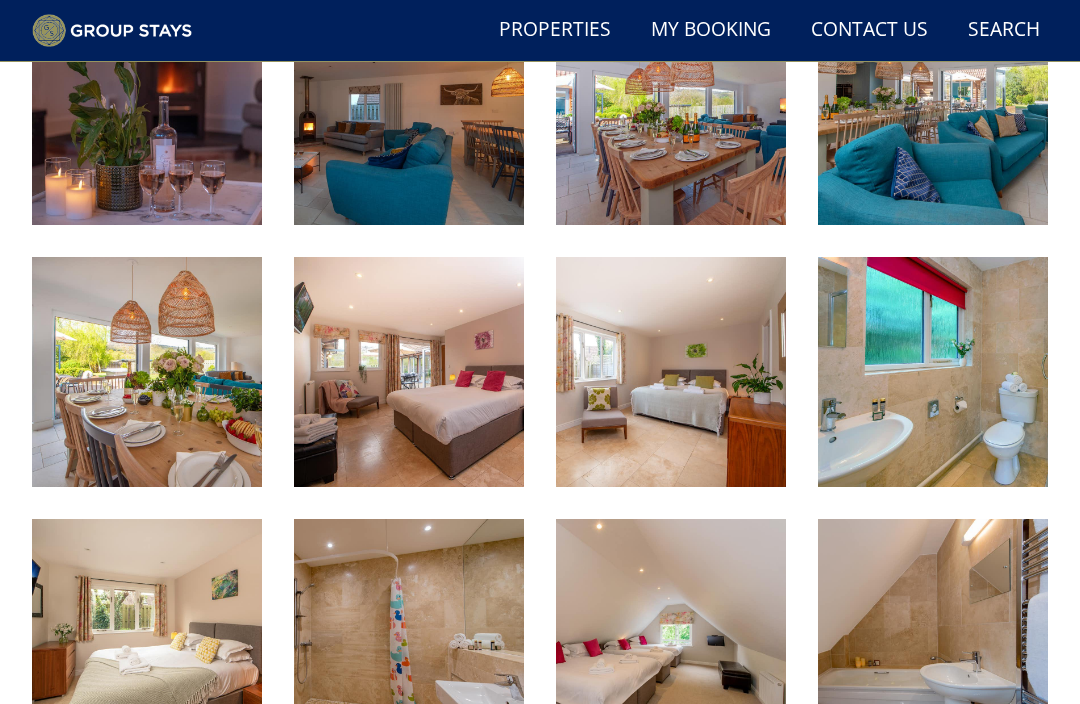 scroll, scrollTop: 1623, scrollLeft: 0, axis: vertical 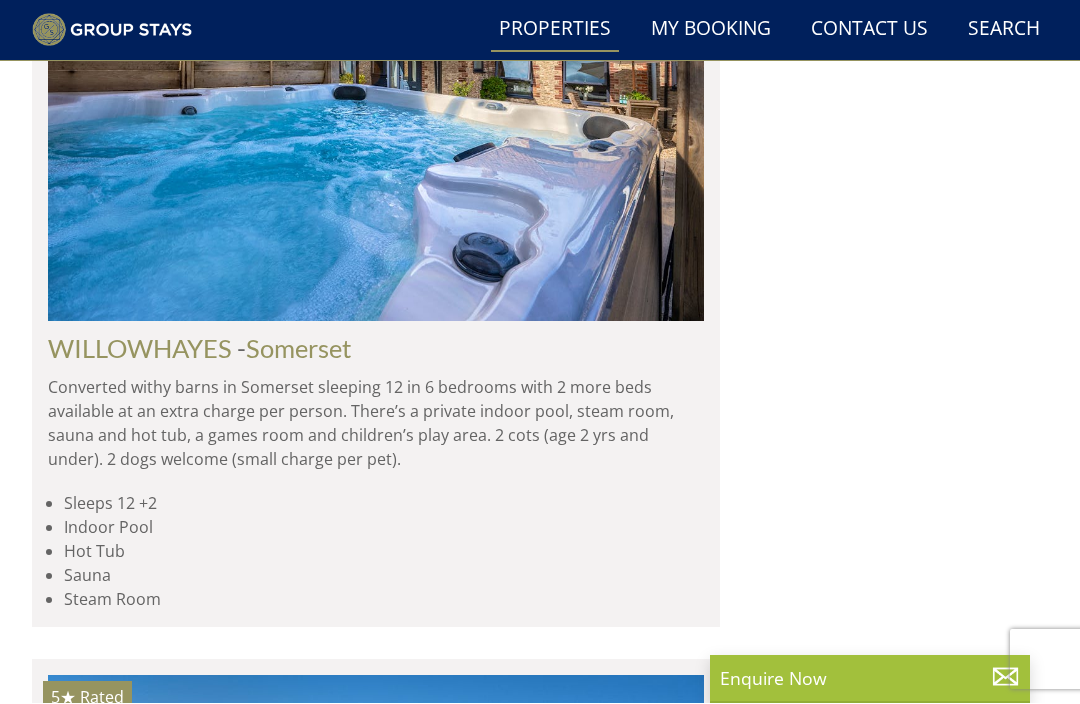 click on "Load More" at bounding box center (376, 8846) 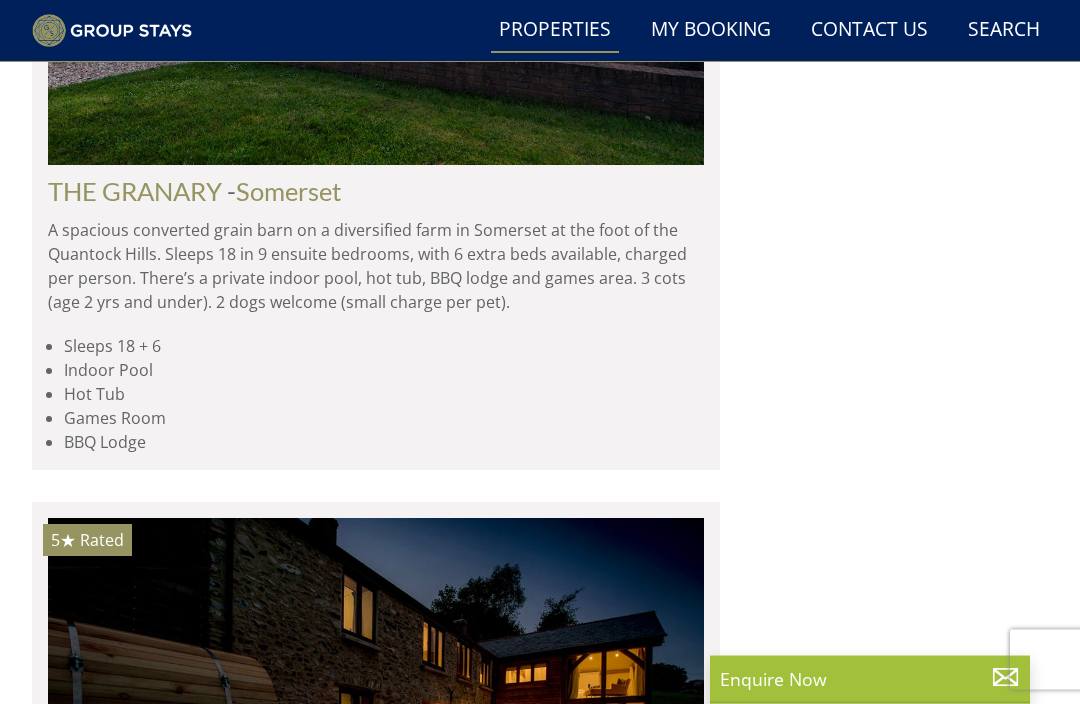 scroll, scrollTop: 17131, scrollLeft: 0, axis: vertical 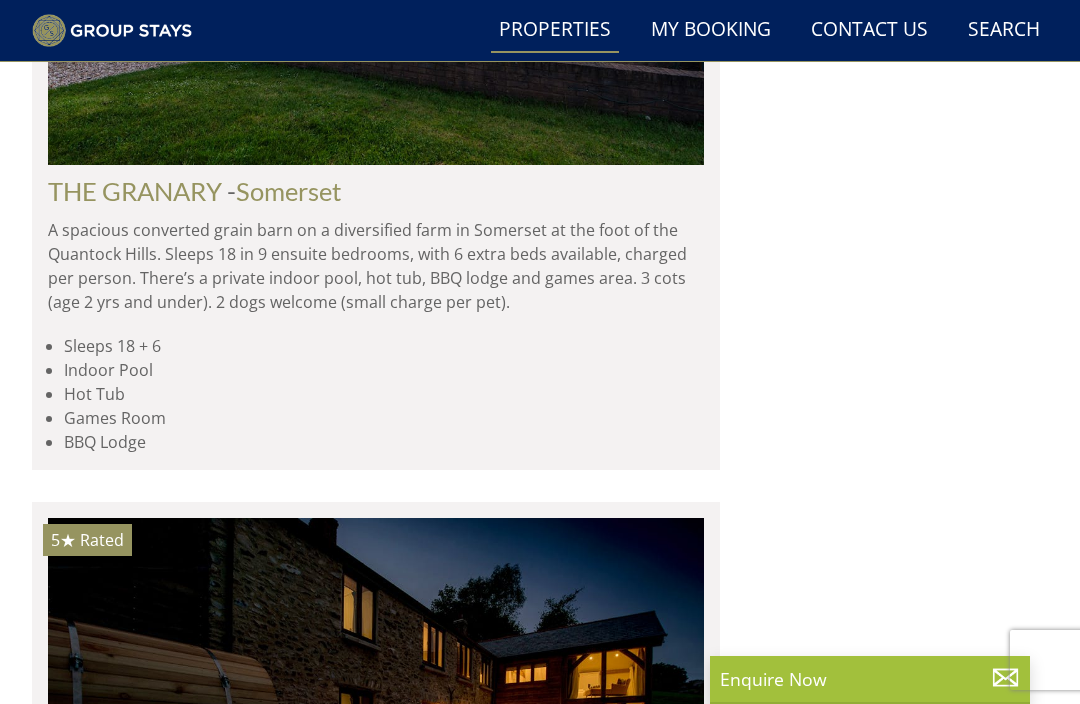click at bounding box center (376, 8685) 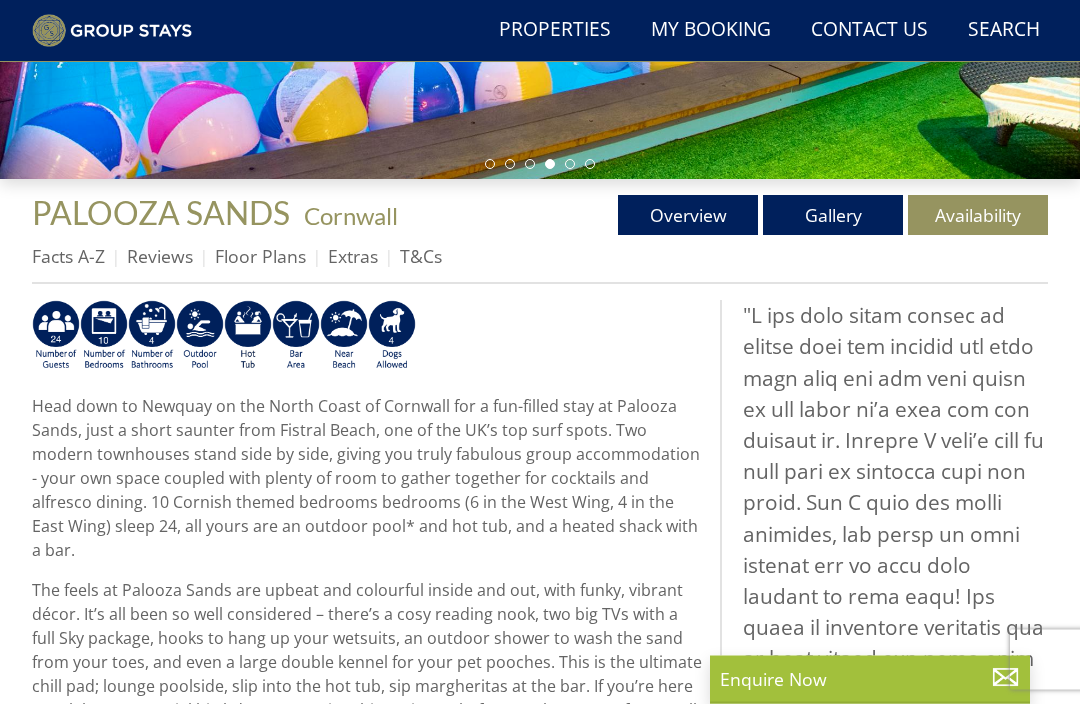 scroll, scrollTop: 532, scrollLeft: 0, axis: vertical 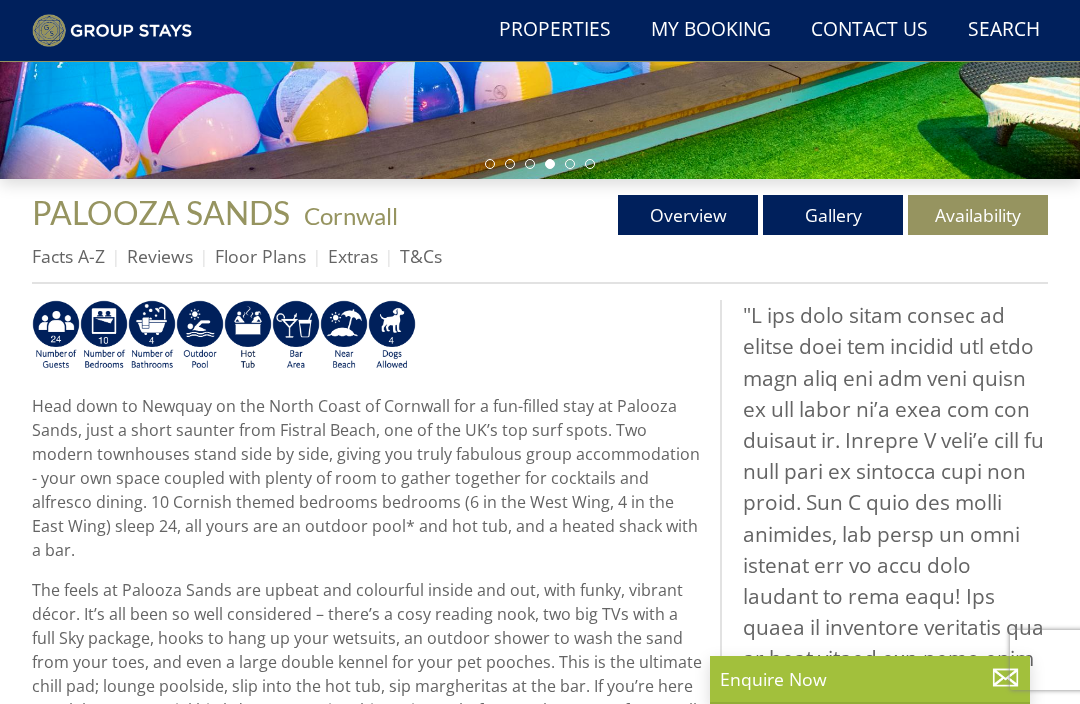 click on "Gallery" at bounding box center [833, 215] 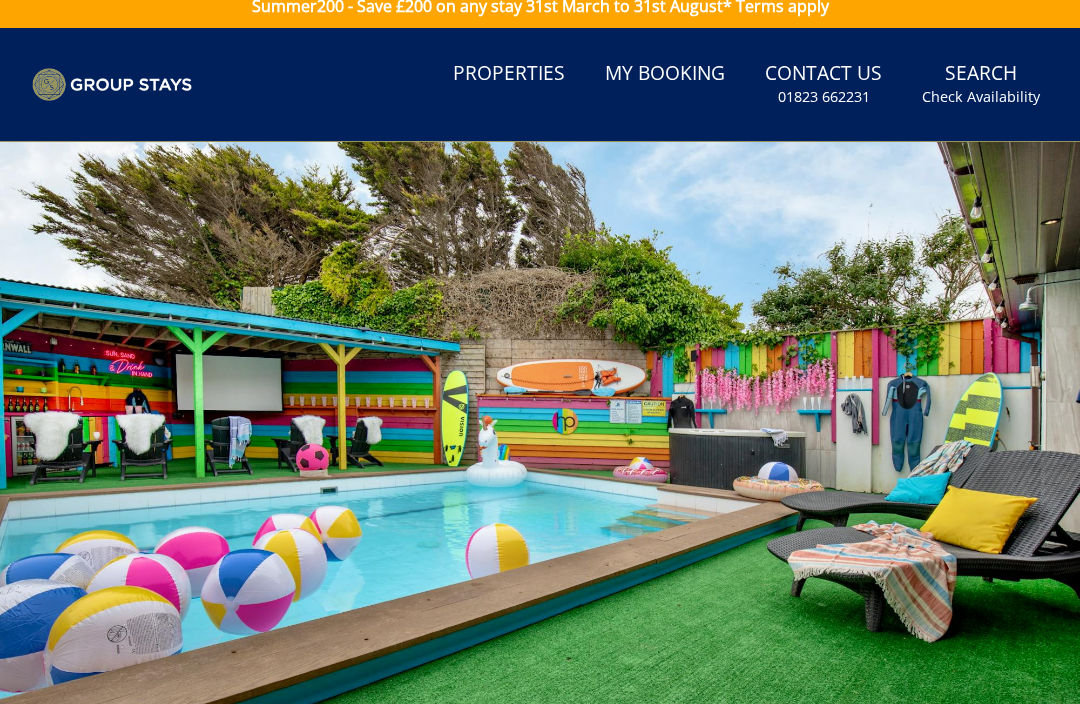 scroll, scrollTop: 0, scrollLeft: 0, axis: both 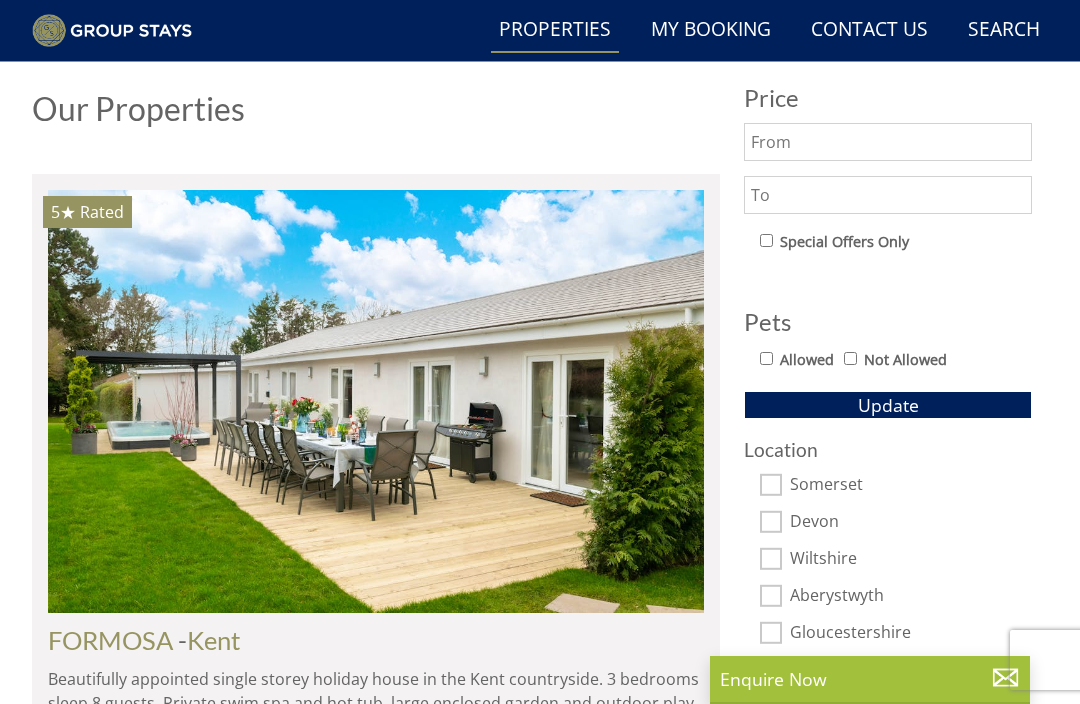 click on "Somerset" at bounding box center [911, 486] 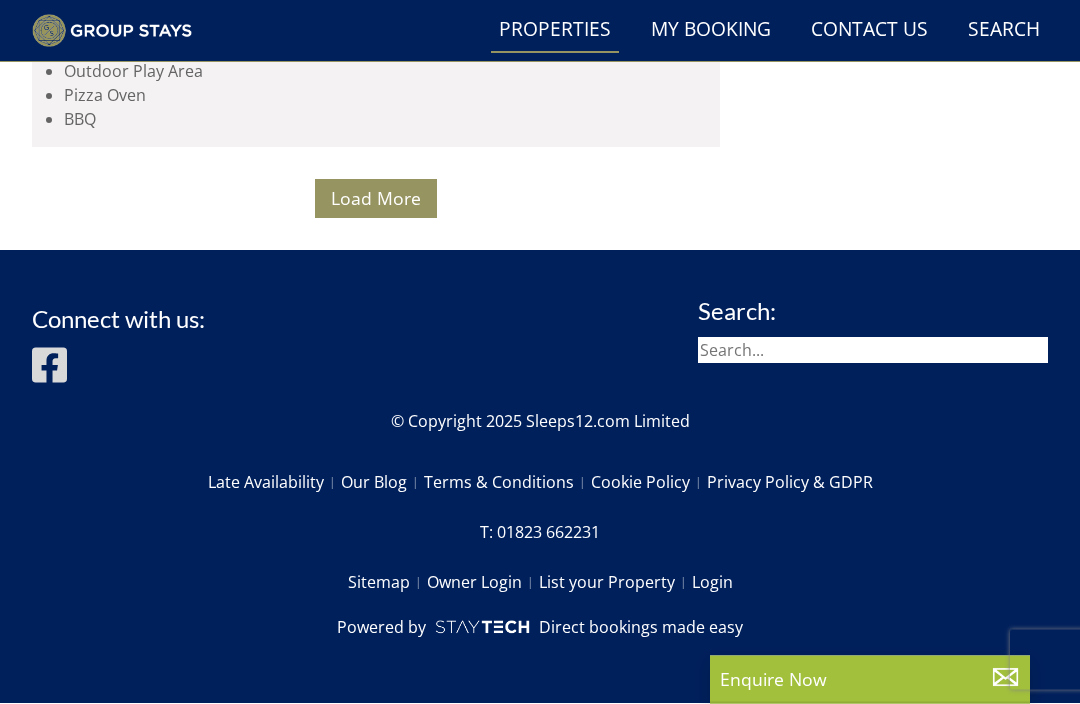 scroll, scrollTop: 13564, scrollLeft: 0, axis: vertical 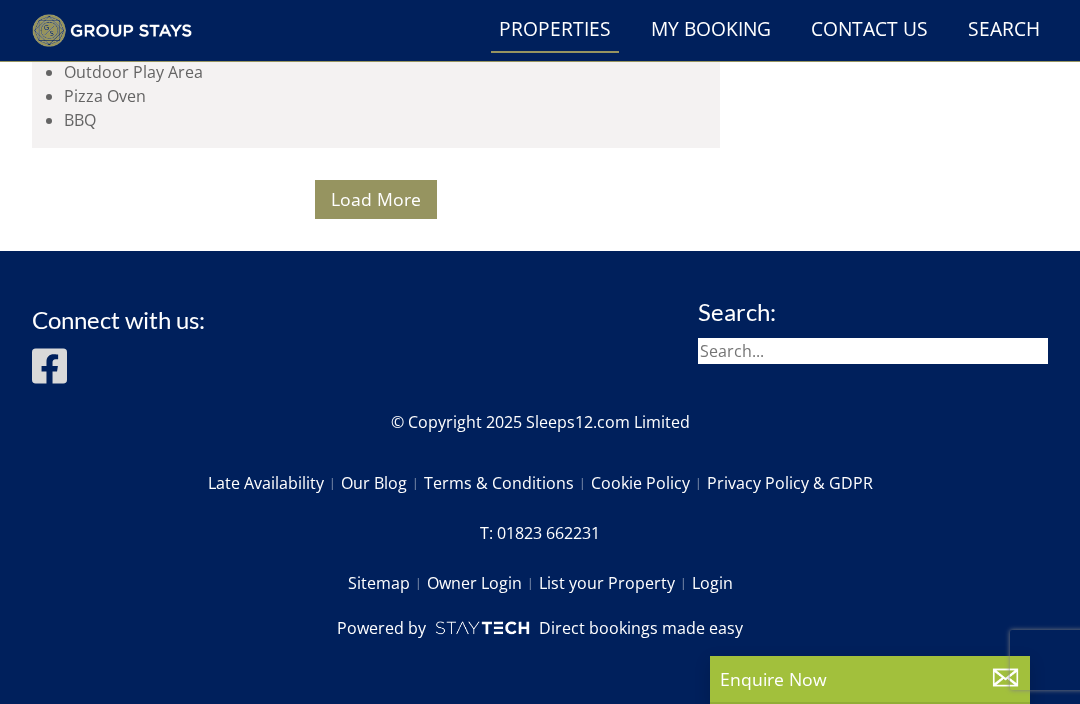 click at bounding box center (376, -1597) 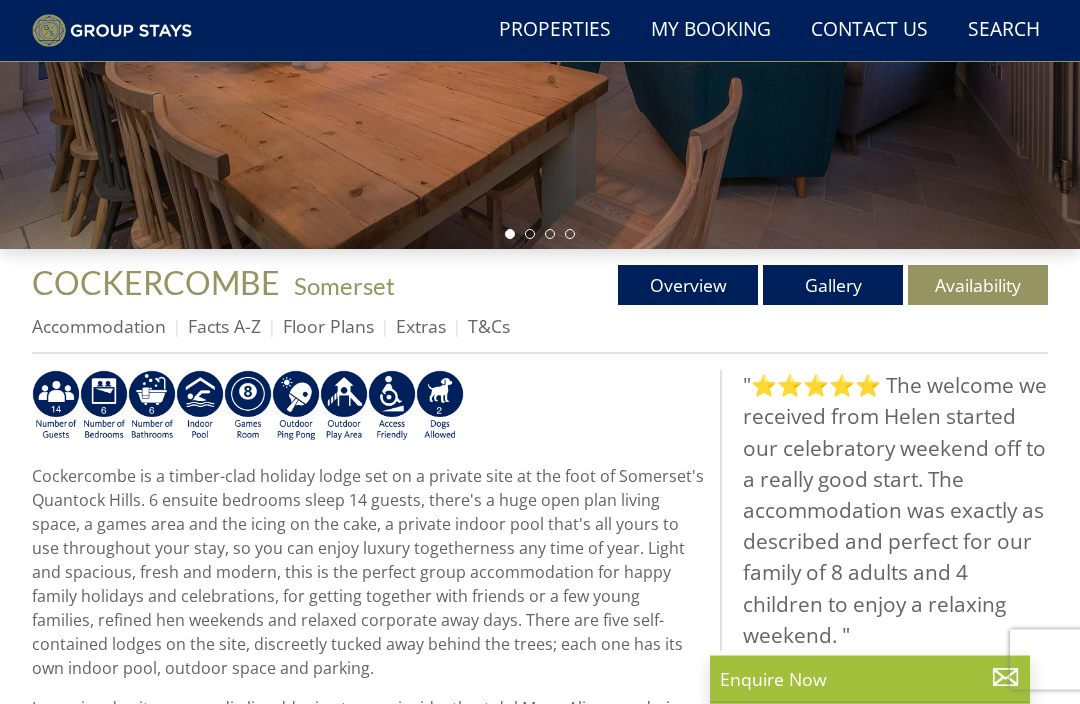 scroll, scrollTop: 462, scrollLeft: 0, axis: vertical 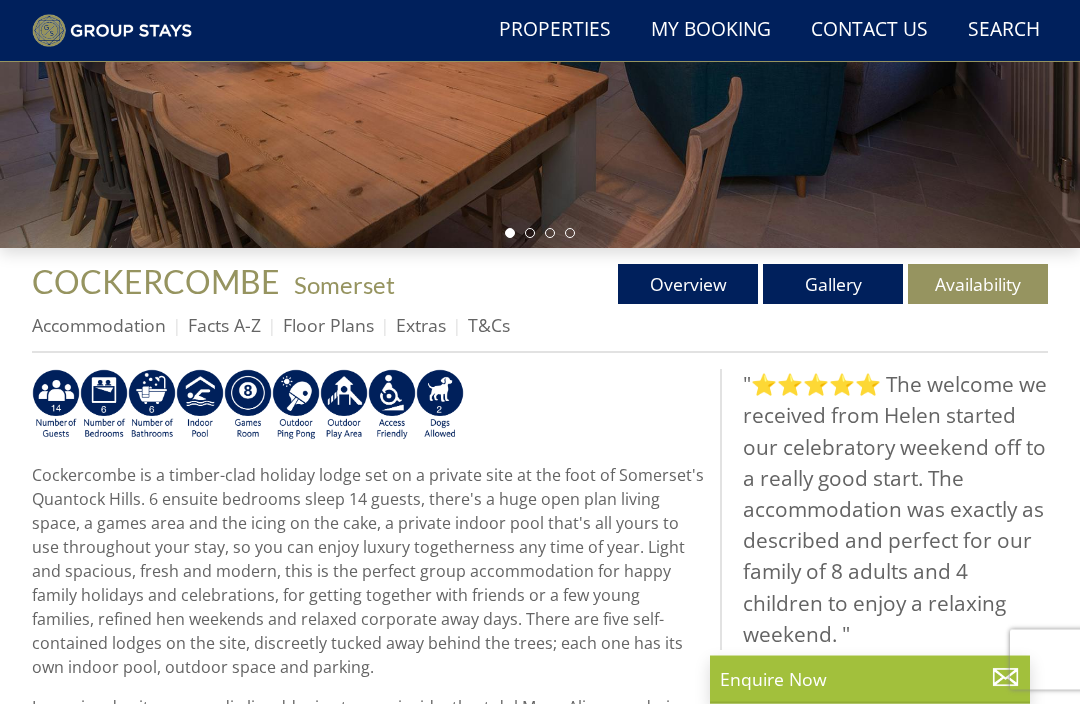click on "Floor Plans" at bounding box center (328, 326) 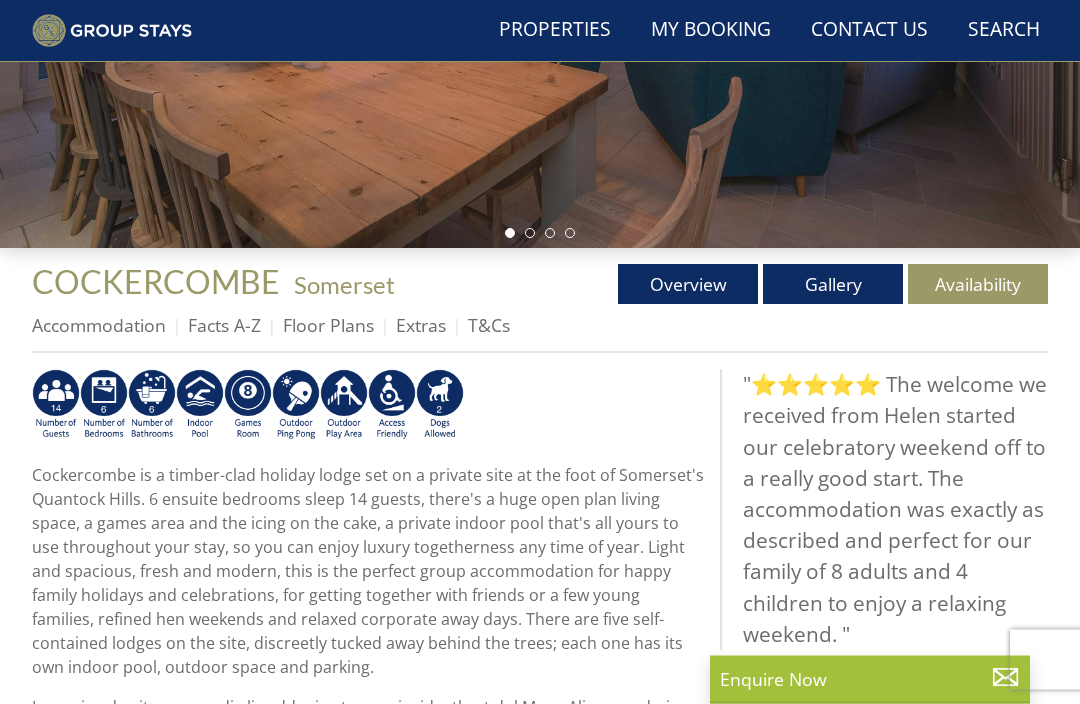 scroll, scrollTop: 463, scrollLeft: 0, axis: vertical 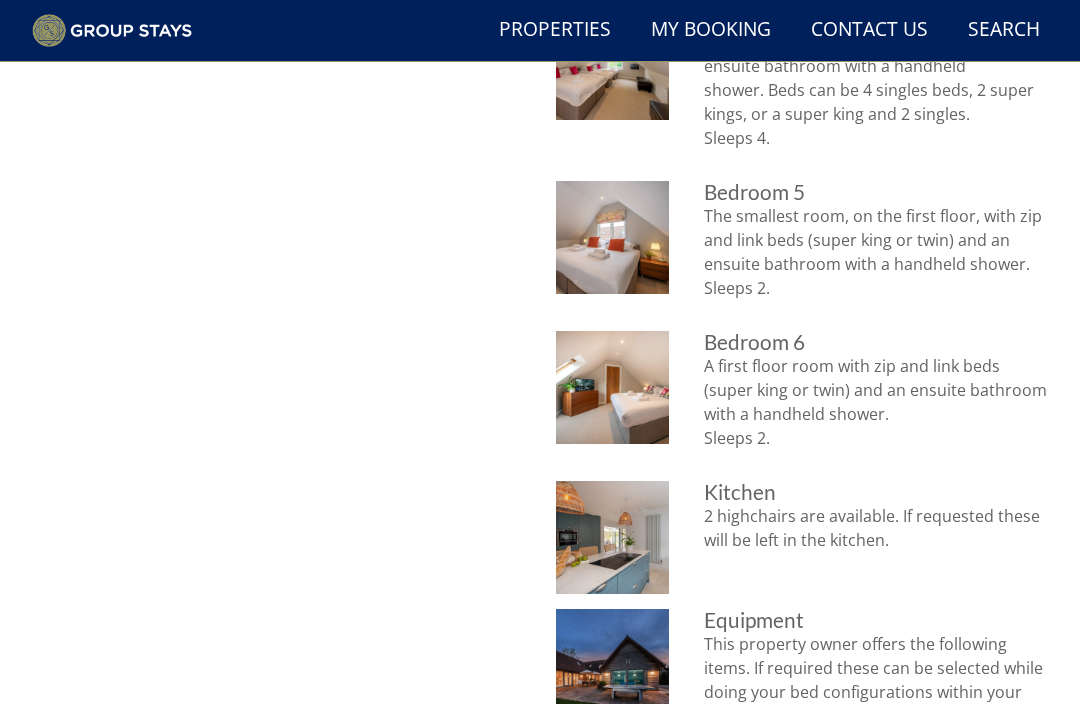 click at bounding box center [612, 237] 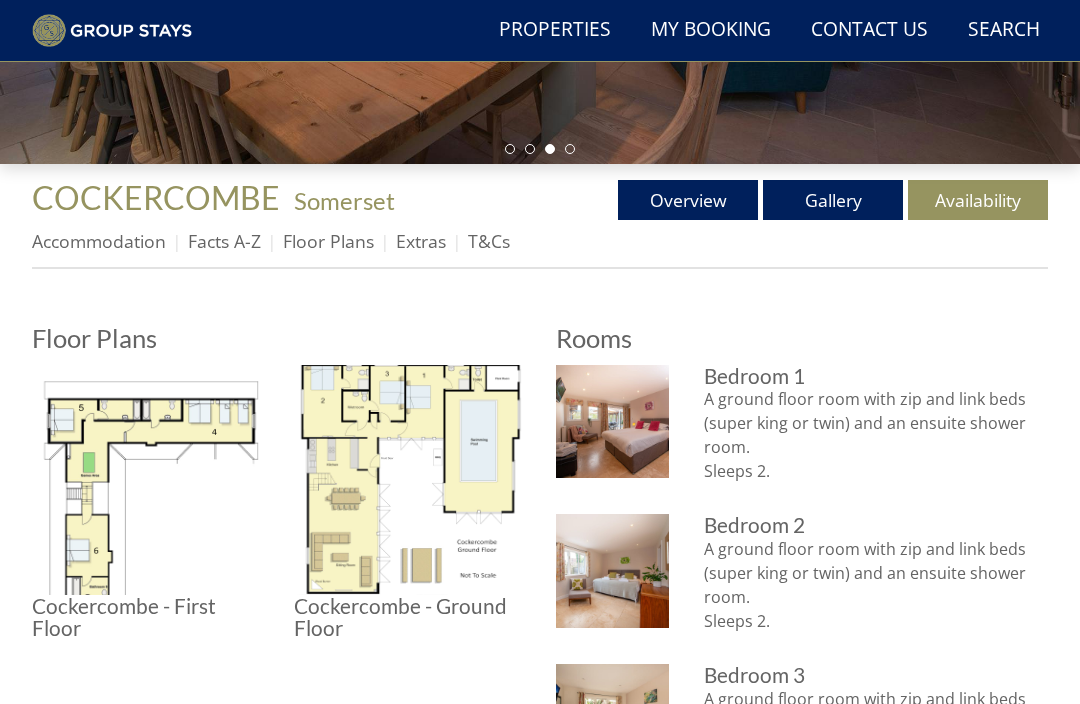 scroll, scrollTop: 547, scrollLeft: 0, axis: vertical 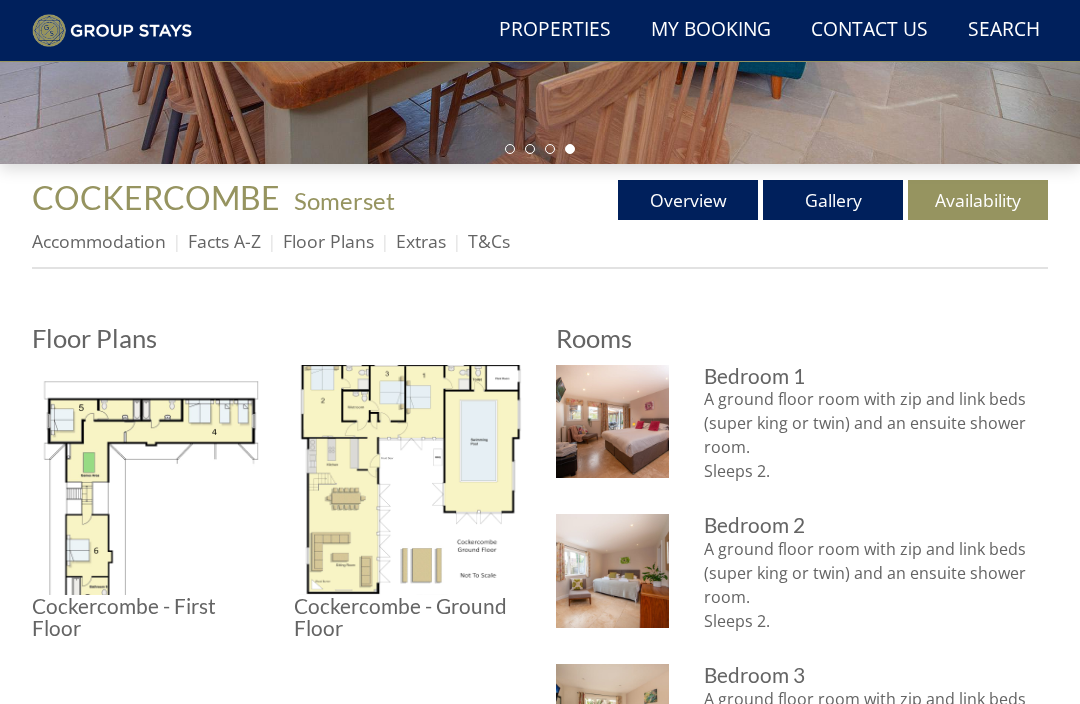 click on "A ground floor room with zip and link beds (super king or twin) and an ensuite shower room.
Sleeps 2." at bounding box center (876, 435) 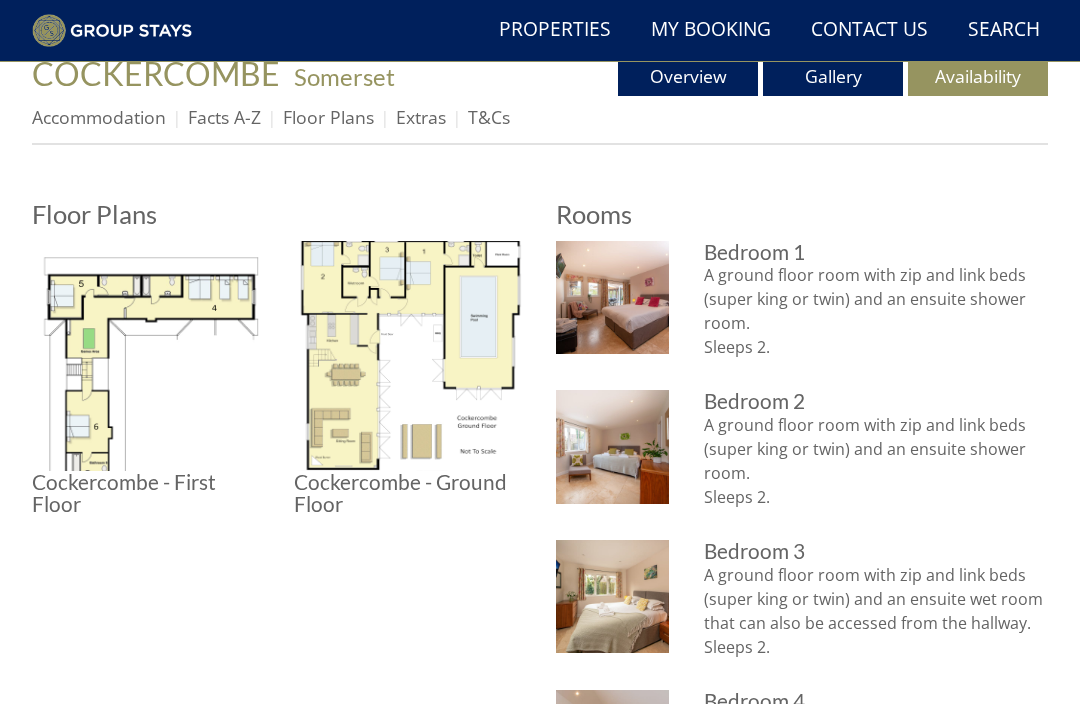 scroll, scrollTop: 672, scrollLeft: 0, axis: vertical 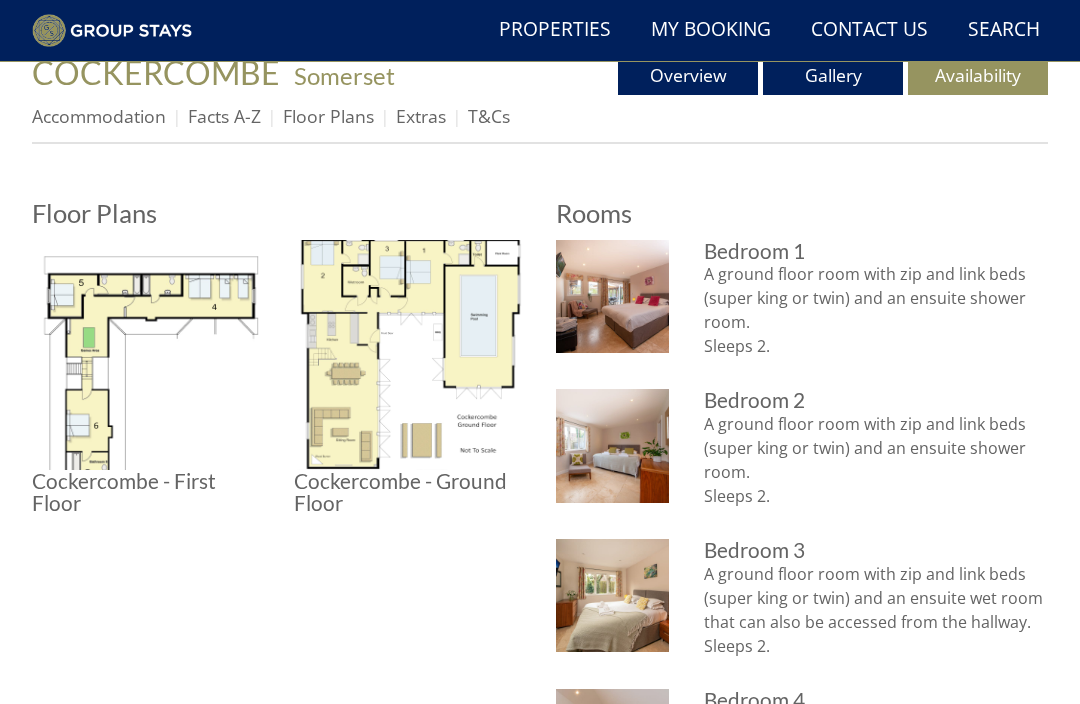 click at bounding box center (612, 445) 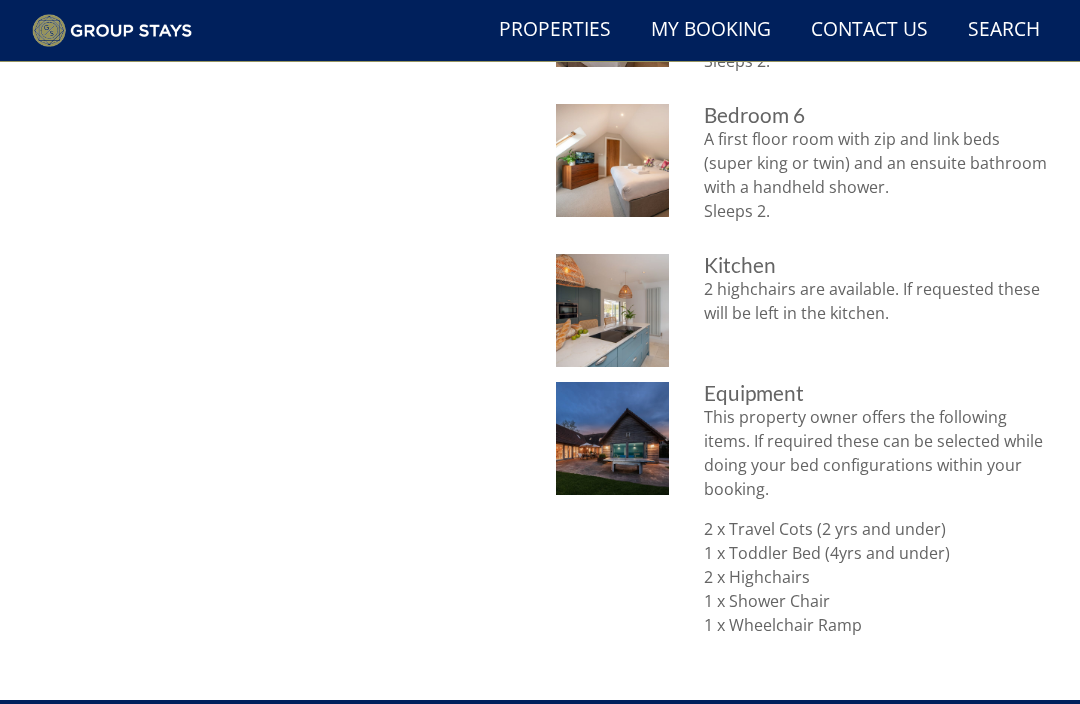scroll, scrollTop: 1581, scrollLeft: 0, axis: vertical 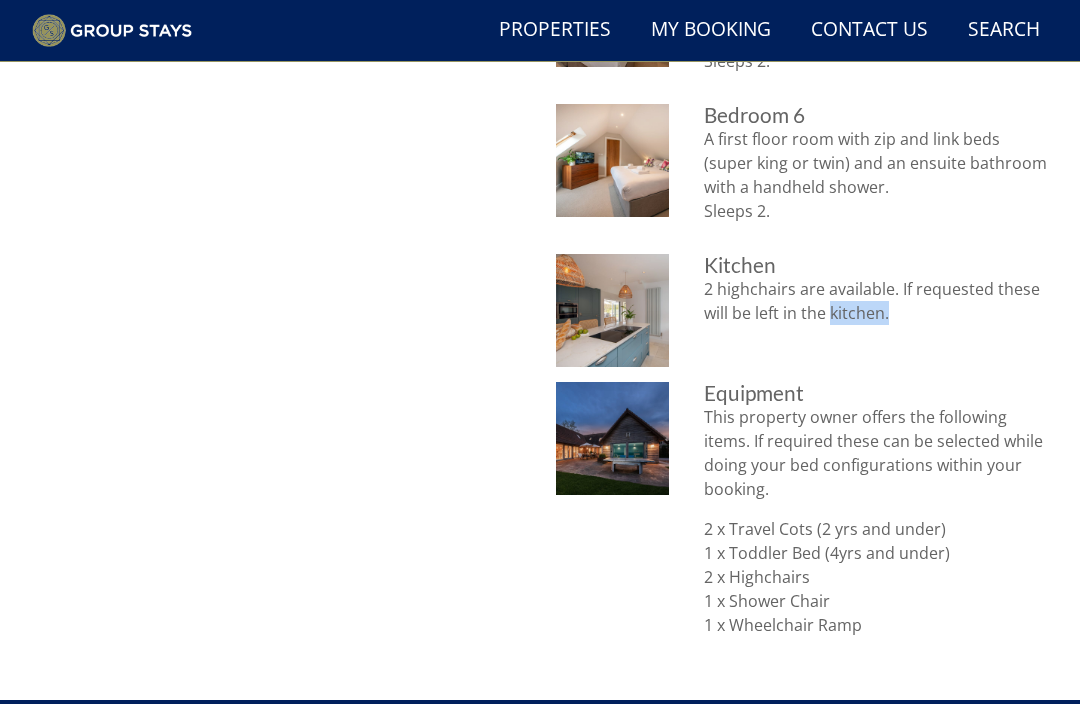 click on "2 x Travel Cots (2 yrs and under)
1 x Toddler Bed (4yrs and under)
2 x Highchairs
1 x Shower Chair
1 x Wheelchair Ramp" at bounding box center [876, 577] 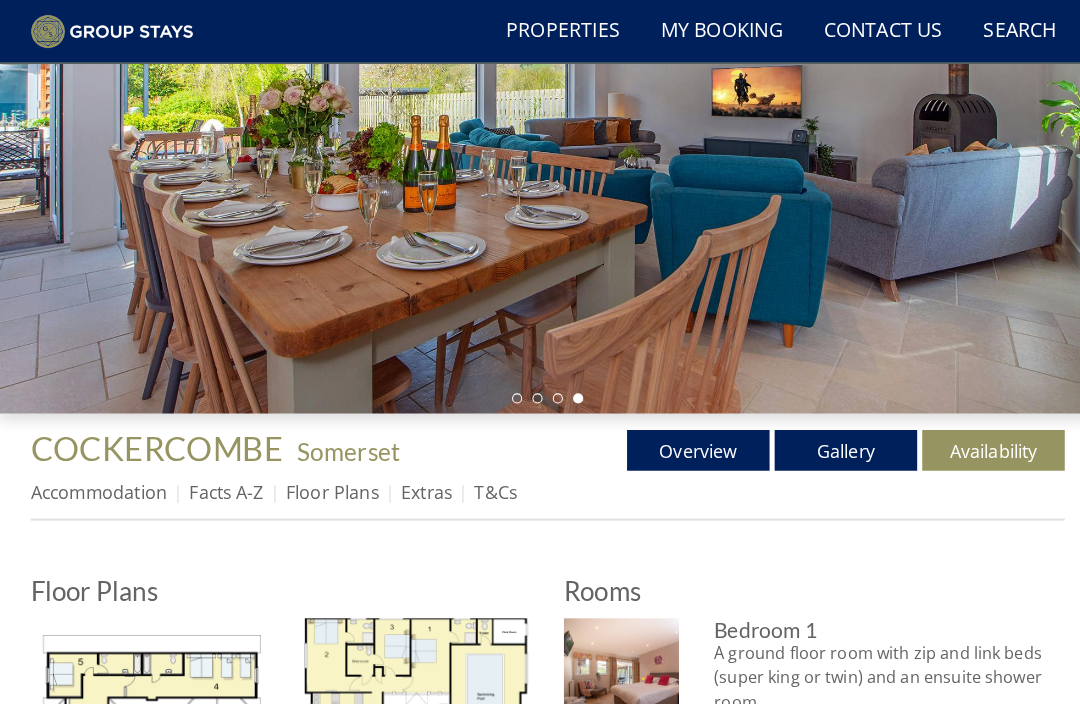 scroll, scrollTop: 269, scrollLeft: 0, axis: vertical 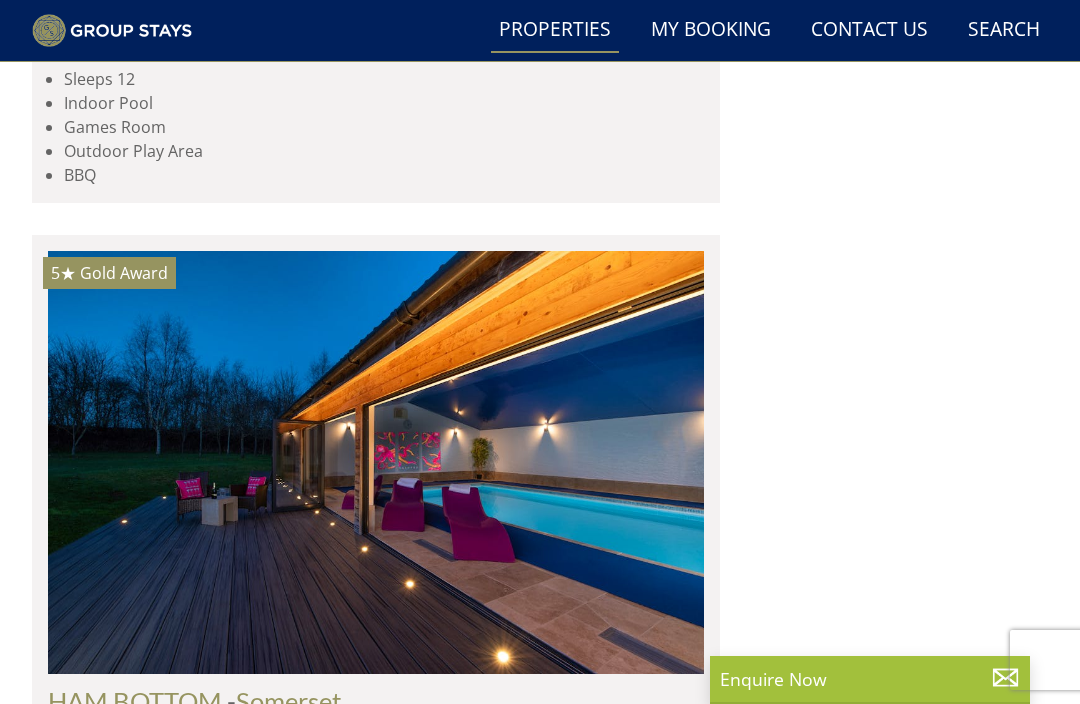 click on "Search
Search
1 Guest
2 Guests
3 Guests
4 Guests
5 Guests
6 Guests
7 Guests
8 Guests
9 Guests
10 Guests
11 Guests
12 Guests
13 Guests
14 Guests
15 Guests
16 Guests
17 Guests
18 Guests
19 Guests
20 Guests
21 Guests
22 Guests
23 Guests
24 Guests
25 Guests
26 Guests
27 Guests
28 Guests
29 Guests
30 Guests
31 Guests
32 Guests
33 Guests
34 Guests
35 Guests
36 Guests
37 Guests
38 Guests
39 Guests
40 Guests
41 Guests
42 Guests
43 Guests
44 Guests
45 Guests
46 Guests
47 Guests
48 Guests
49 Guests
50 Guests
51 Guests
52 Guests
53 Guests
54 Guests
55 Guests
56 Guests
57 Guests
58 Guests
59 Guests
60 Guests
61 Guests
62 Guests
63 Guests
64 Guests
65 Guests
66 Guests
67 Guests
68 Guests
69 Guests
70 Guests
71 Guests" at bounding box center (540, -1952) 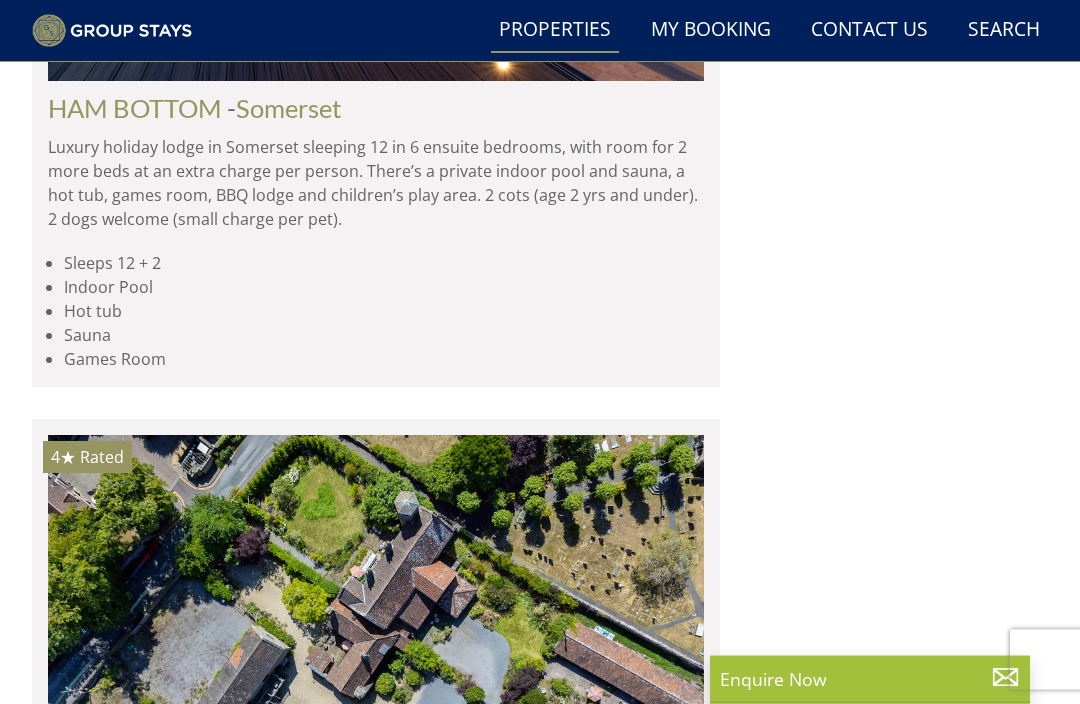 scroll, scrollTop: 9606, scrollLeft: 0, axis: vertical 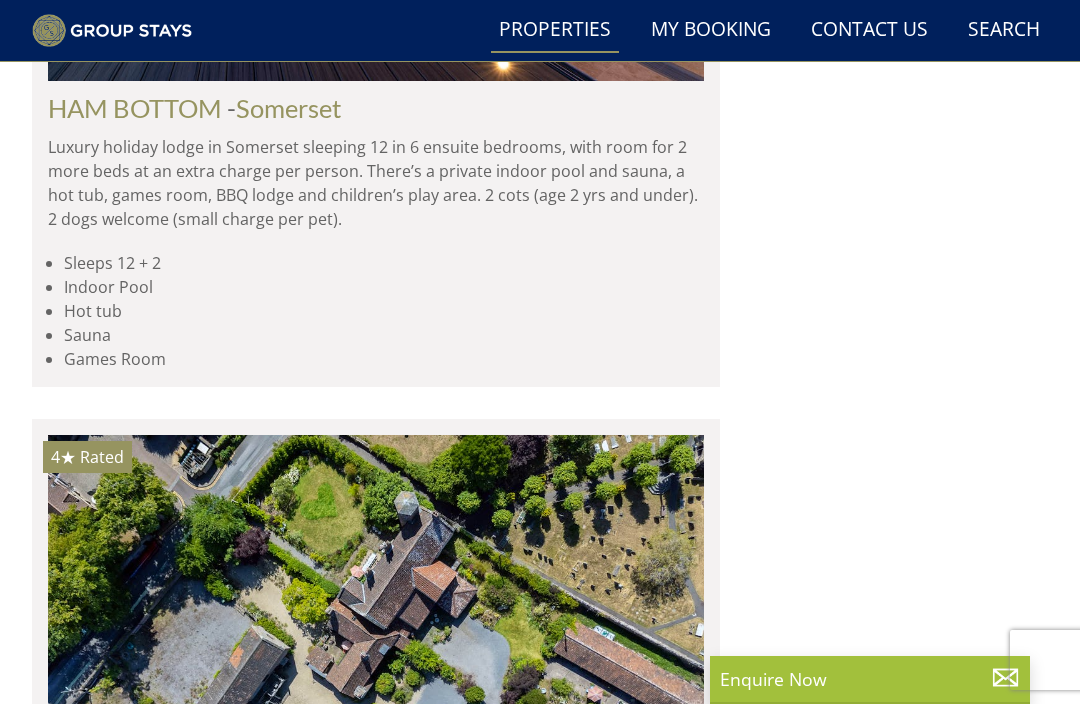 click at bounding box center (376, 2343) 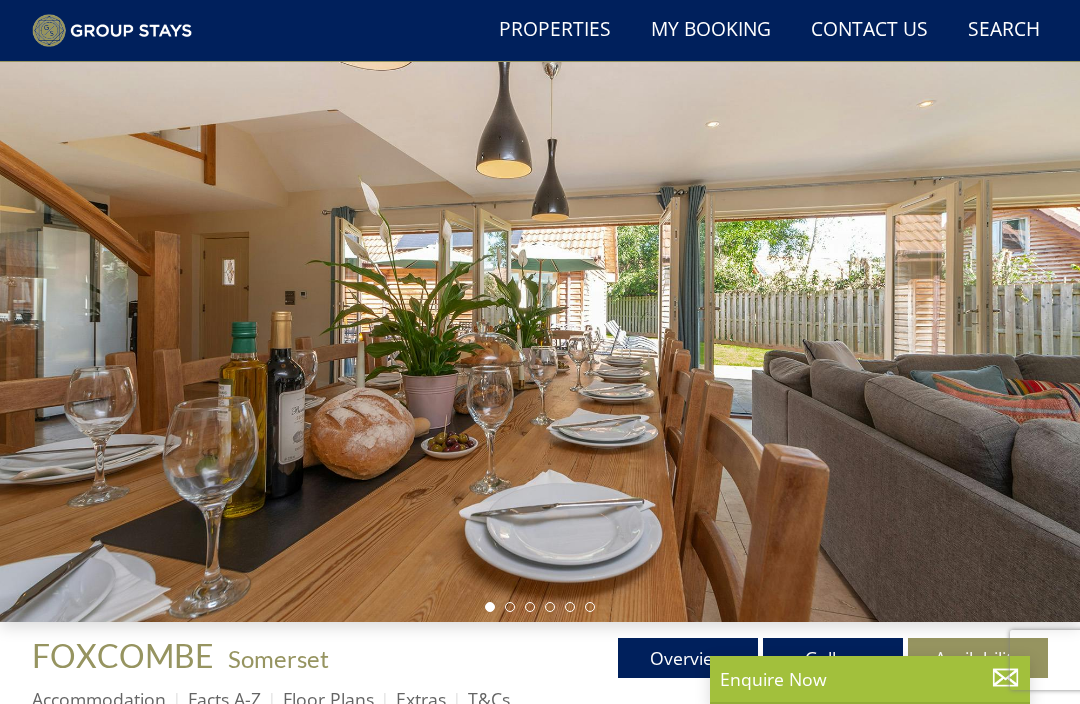 scroll, scrollTop: 0, scrollLeft: 0, axis: both 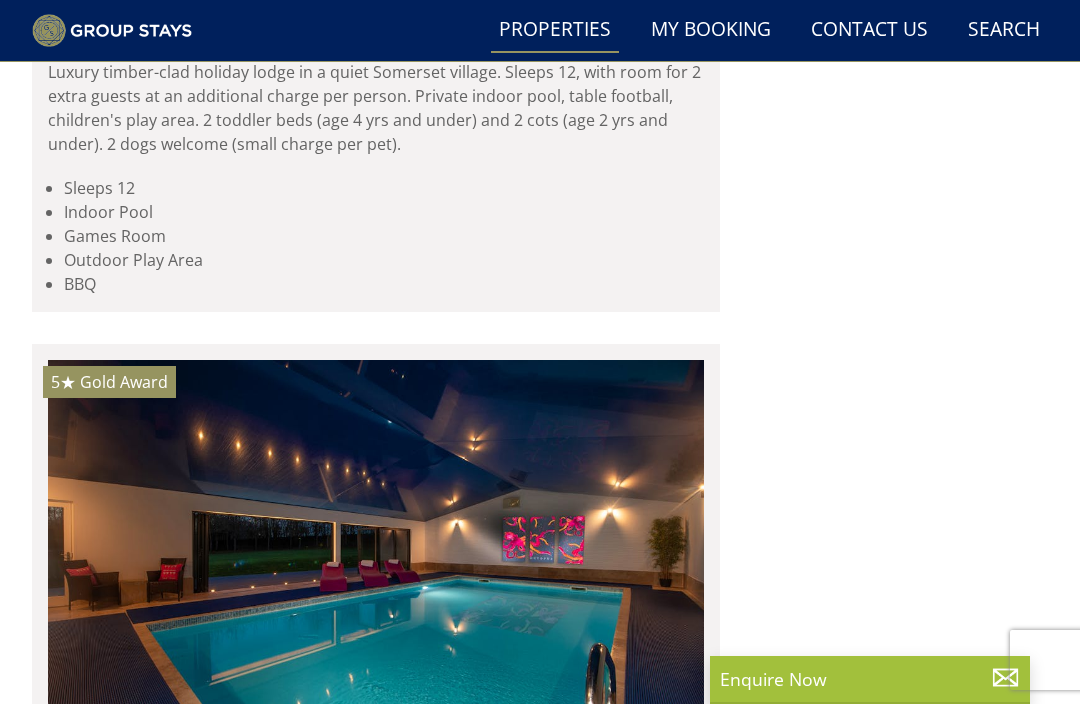 click on "Search
Search
1 Guest
2 Guests
3 Guests
4 Guests
5 Guests
6 Guests
7 Guests
8 Guests
9 Guests
10 Guests
11 Guests
12 Guests
13 Guests
14 Guests
15 Guests
16 Guests
17 Guests
18 Guests
19 Guests
20 Guests
21 Guests
22 Guests
23 Guests
24 Guests
25 Guests
26 Guests
27 Guests
28 Guests
29 Guests
30 Guests
31 Guests
32 Guests
33 Guests
34 Guests
35 Guests
36 Guests
37 Guests
38 Guests
39 Guests
40 Guests
41 Guests
42 Guests
43 Guests
44 Guests
45 Guests
46 Guests
47 Guests
48 Guests
49 Guests
50 Guests
51 Guests
52 Guests
53 Guests
54 Guests
55 Guests
56 Guests
57 Guests
58 Guests
59 Guests
60 Guests
61 Guests
62 Guests
63 Guests
64 Guests
65 Guests
66 Guests
67 Guests
68 Guests
69 Guests
70 Guests
71 Guests" at bounding box center (540, -1843) 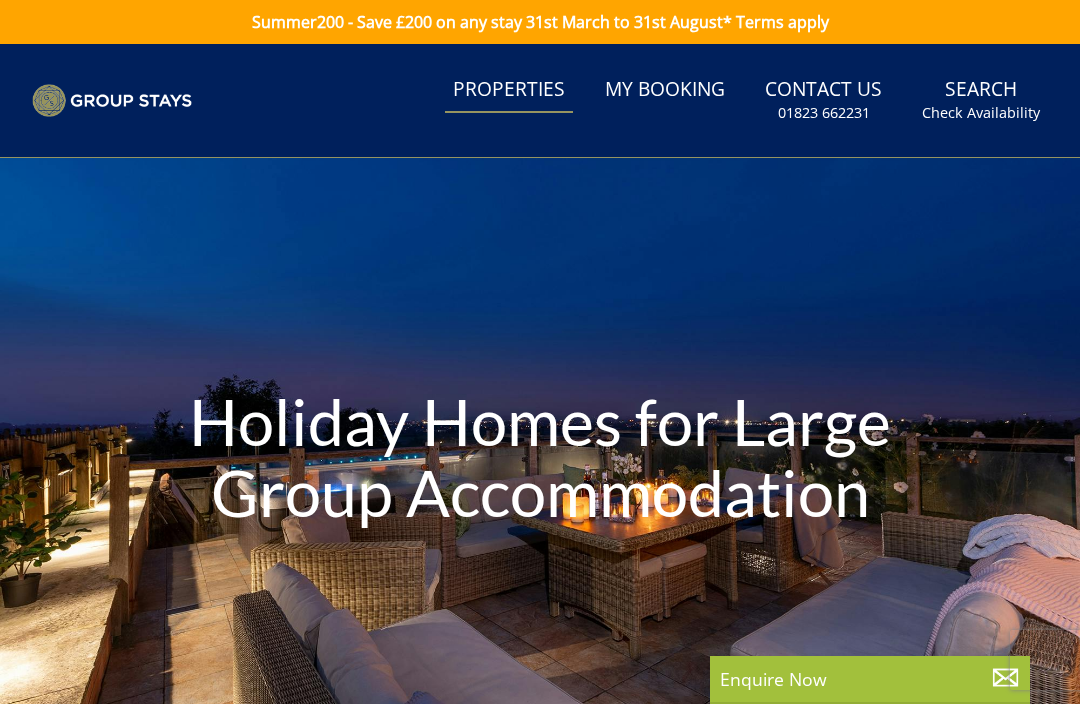 scroll, scrollTop: 0, scrollLeft: 0, axis: both 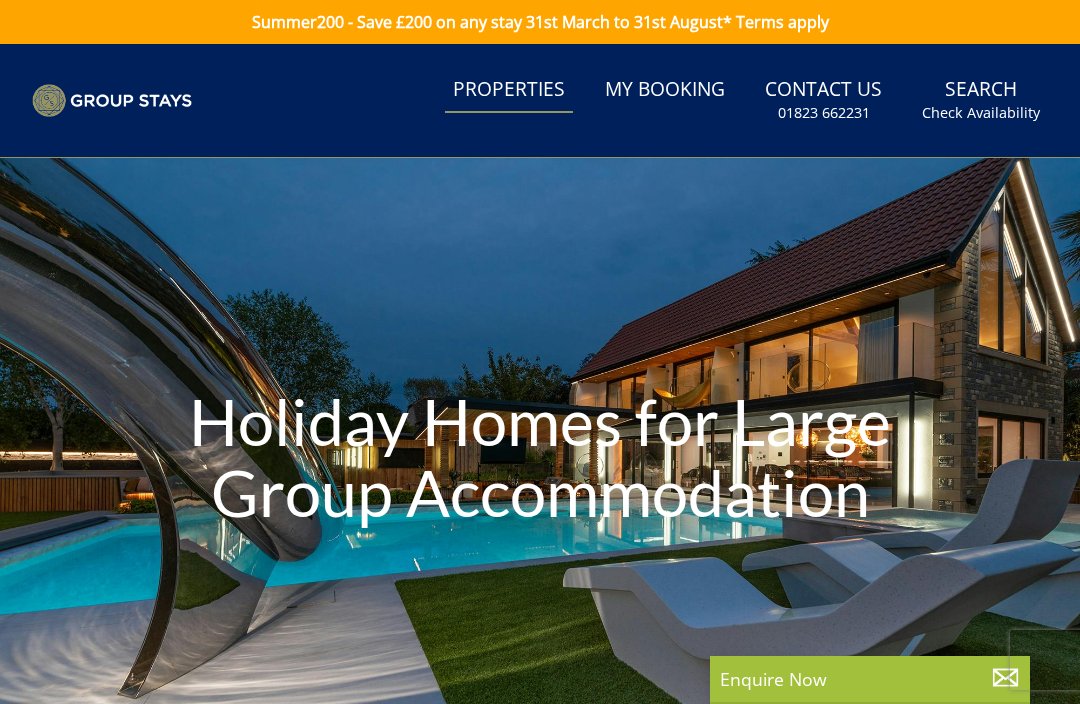 click on "Properties" at bounding box center (509, 90) 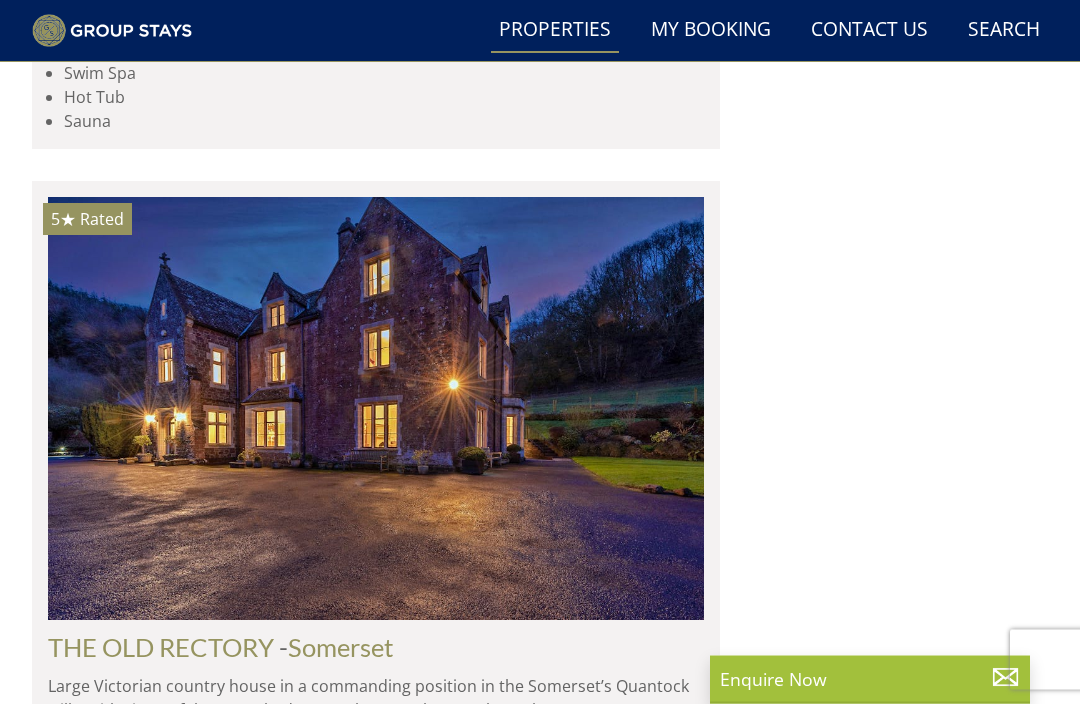 scroll, scrollTop: 13422, scrollLeft: 0, axis: vertical 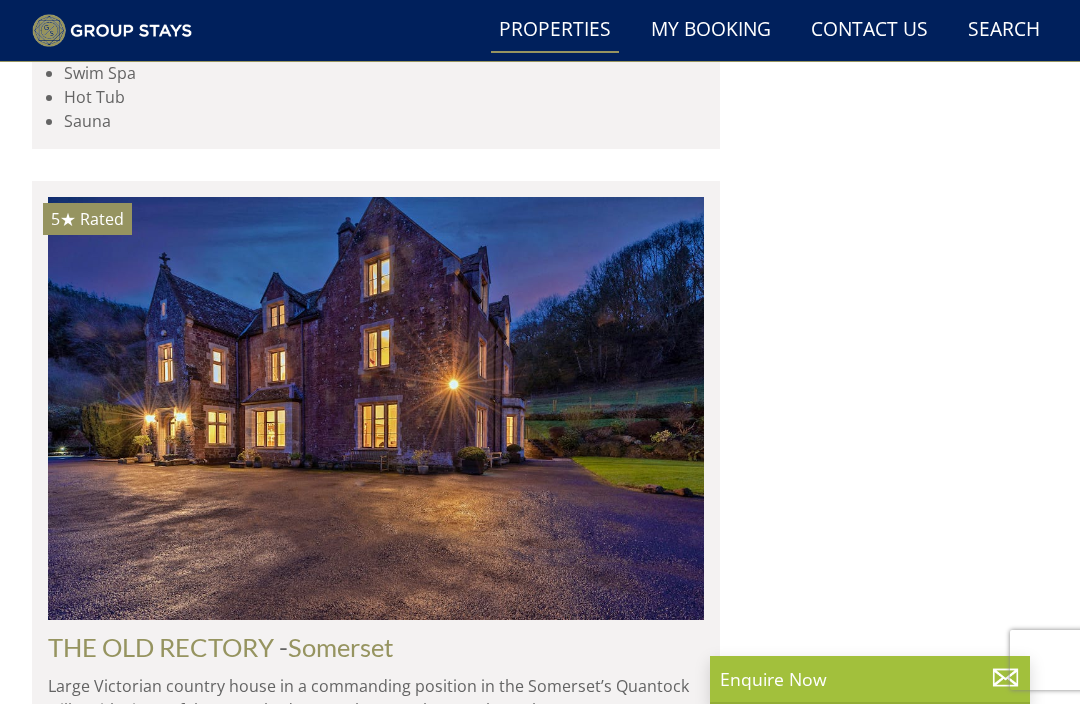 click at bounding box center (376, 409) 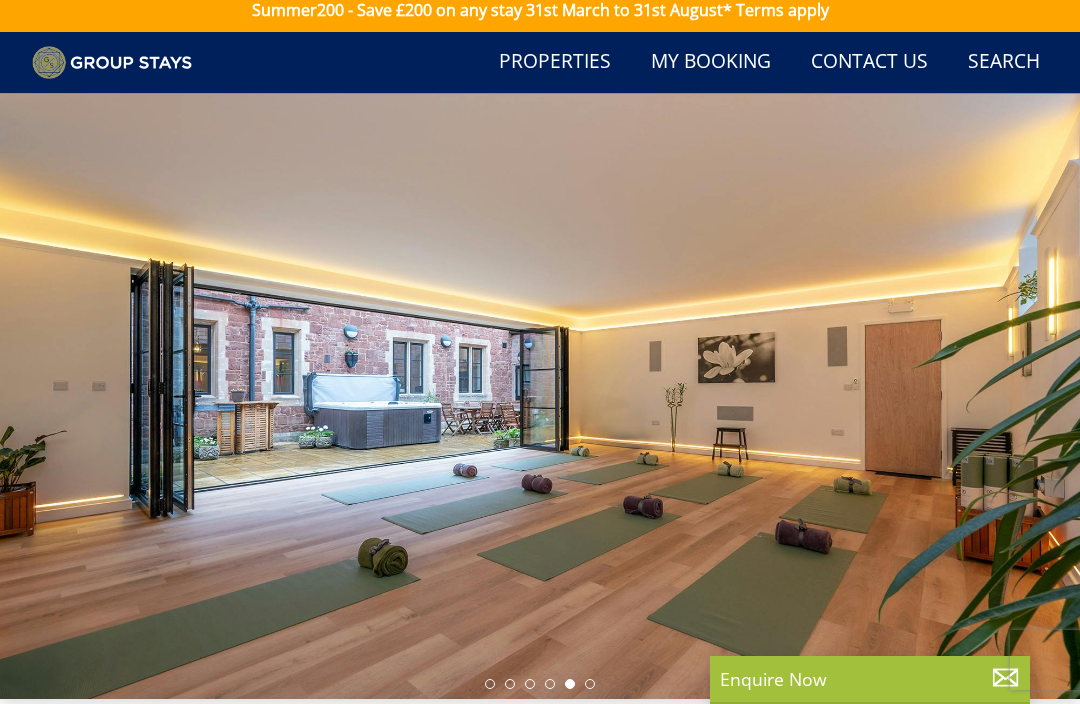 scroll, scrollTop: 0, scrollLeft: 0, axis: both 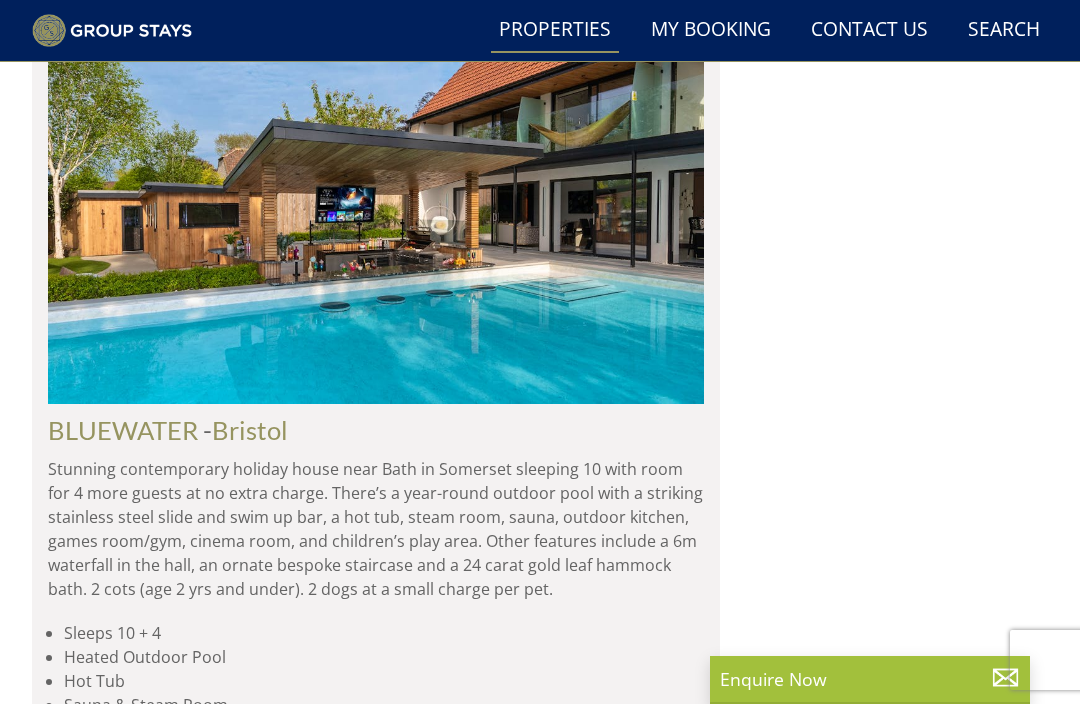 click on "Load More" at bounding box center (376, 7973) 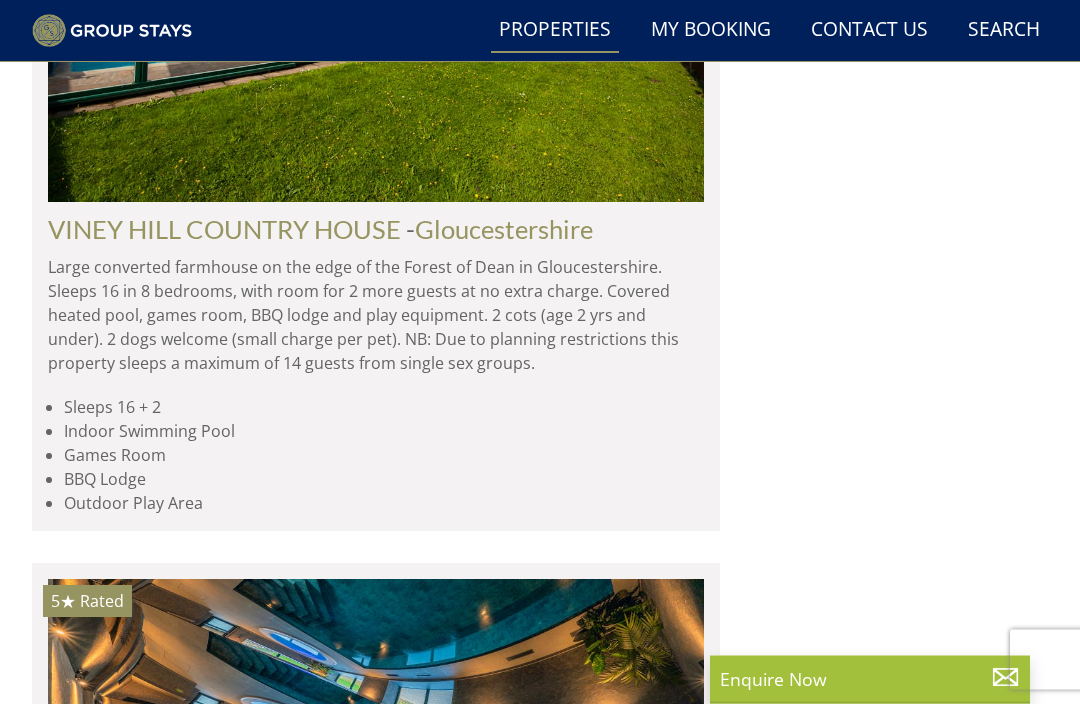 scroll, scrollTop: 14714, scrollLeft: 0, axis: vertical 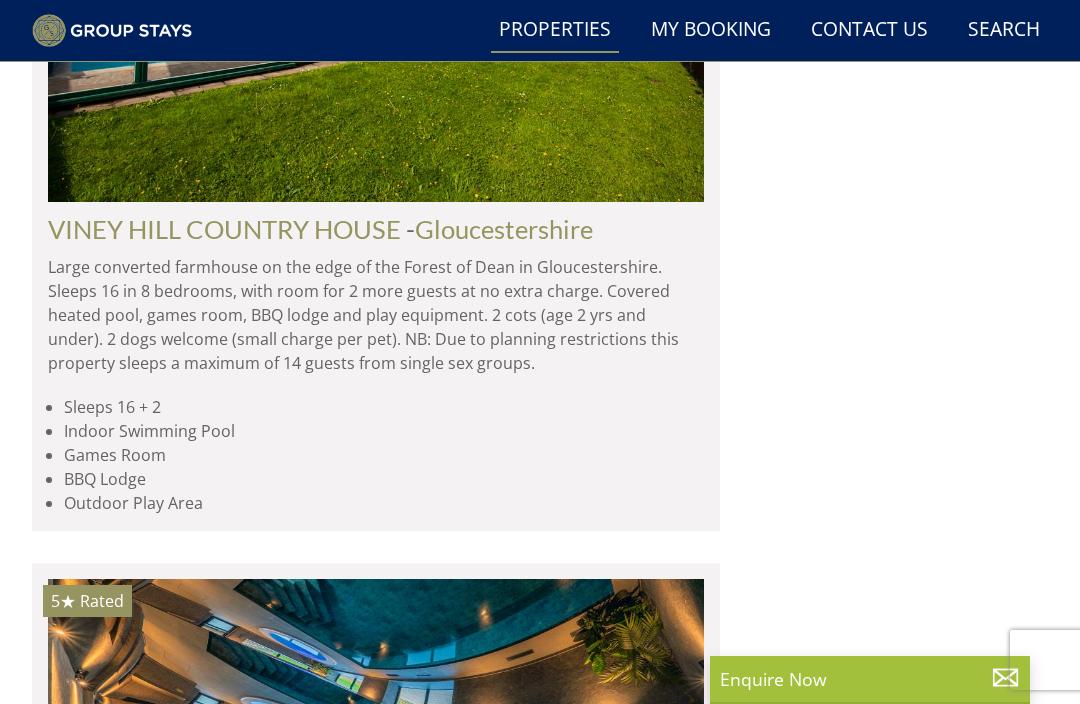 click at bounding box center (376, 4706) 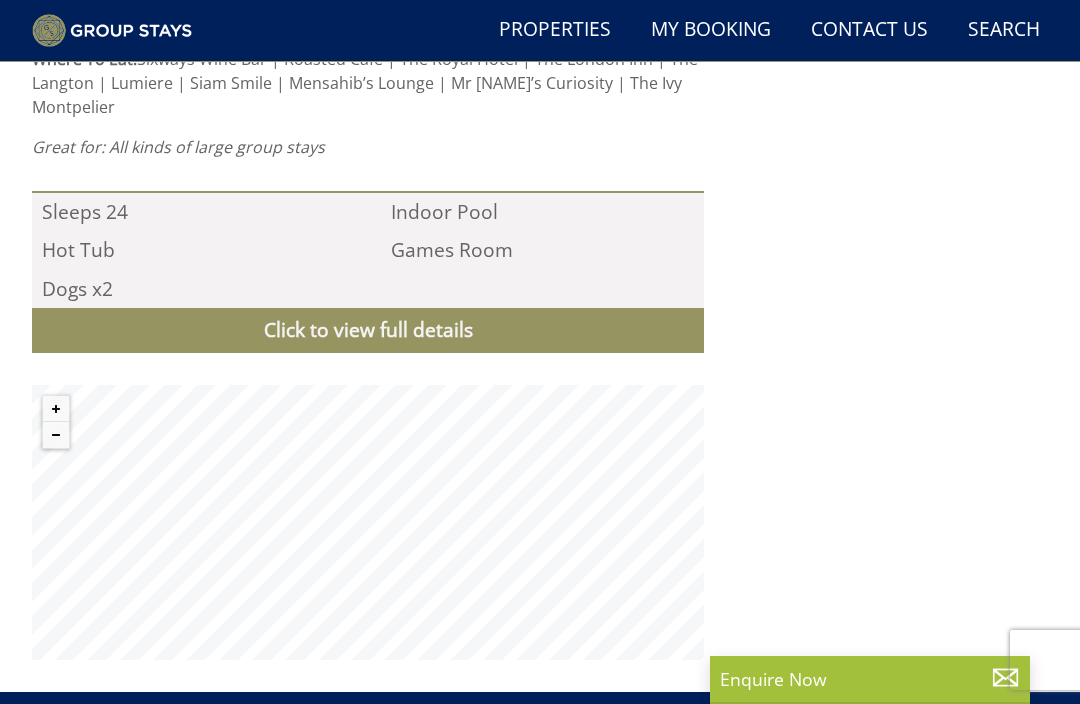 scroll, scrollTop: 1629, scrollLeft: 0, axis: vertical 